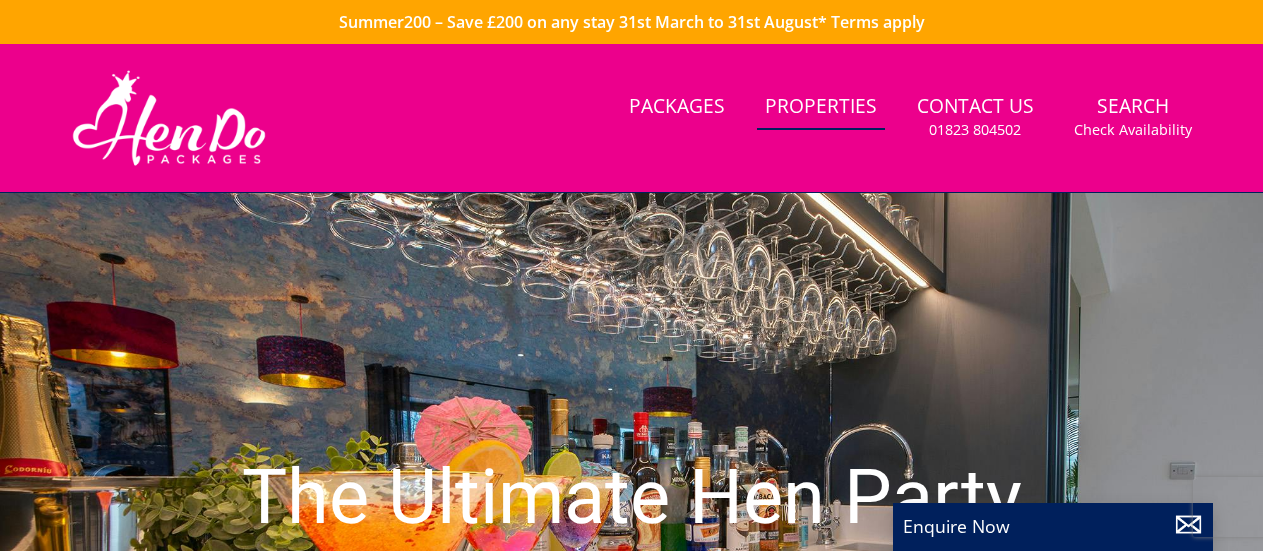 scroll, scrollTop: 62, scrollLeft: 0, axis: vertical 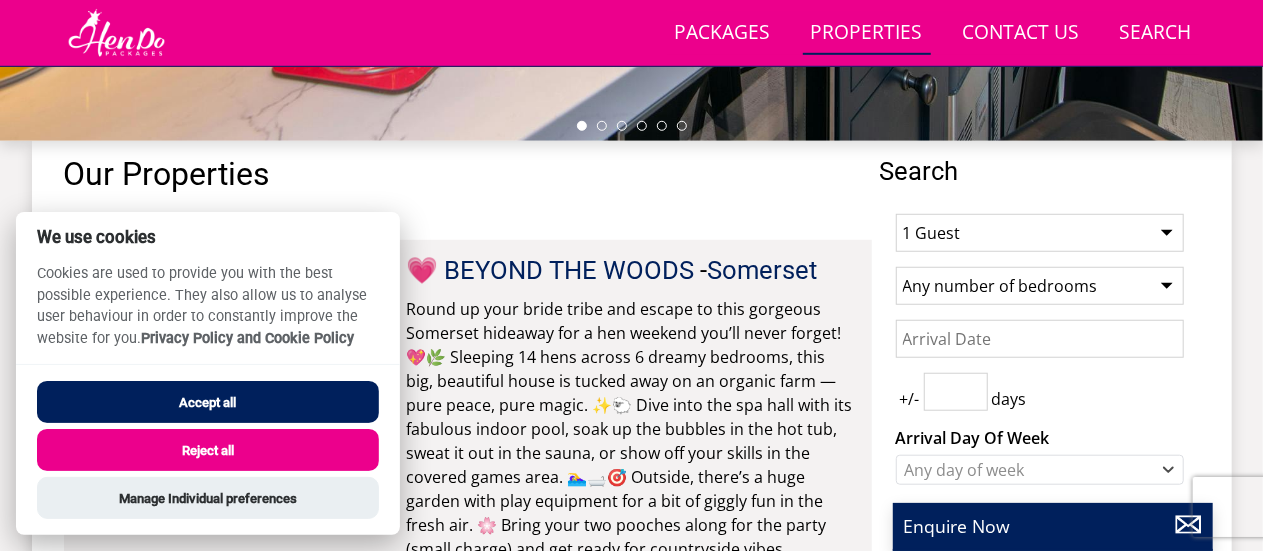 click on "Accept all" at bounding box center (208, 402) 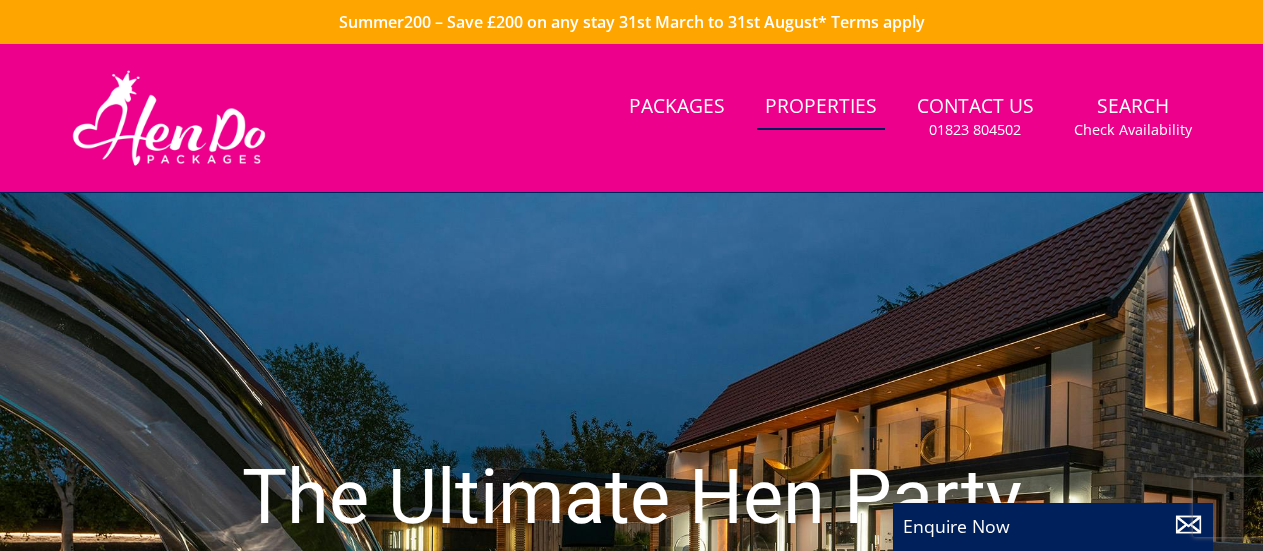 scroll, scrollTop: 752, scrollLeft: 0, axis: vertical 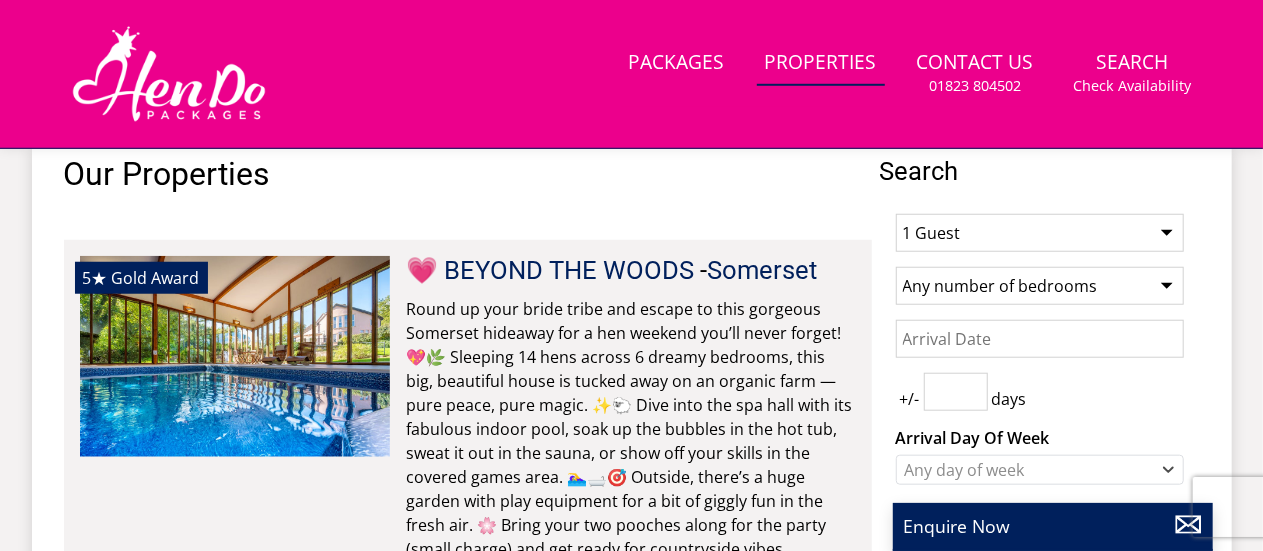 click on "1 Guest
2 Guests
3 Guests
4 Guests
5 Guests
6 Guests
7 Guests
8 Guests
9 Guests
10 Guests
11 Guests
12 Guests
13 Guests
14 Guests
15 Guests
16 Guests
17 Guests
18 Guests
19 Guests
20 Guests
21 Guests
22 Guests
23 Guests
24 Guests
25 Guests
26 Guests
27 Guests
28 Guests
29 Guests
30 Guests
31 Guests
32 Guests" at bounding box center [1040, 233] 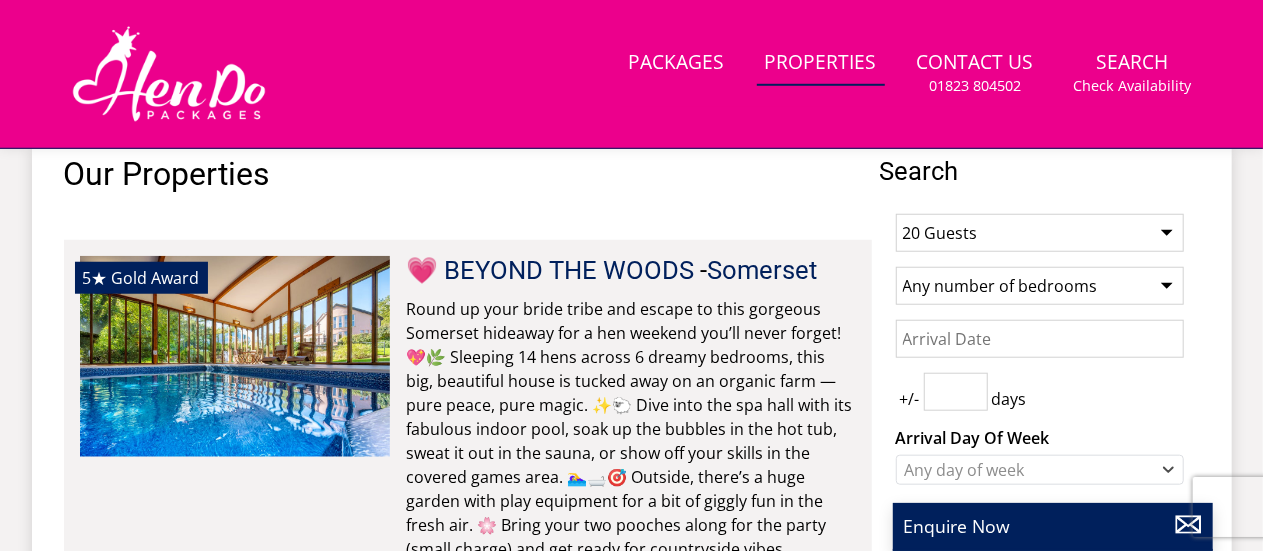 click on "1 Guest
2 Guests
3 Guests
4 Guests
5 Guests
6 Guests
7 Guests
8 Guests
9 Guests
10 Guests
11 Guests
12 Guests
13 Guests
14 Guests
15 Guests
16 Guests
17 Guests
18 Guests
19 Guests
20 Guests
21 Guests
22 Guests
23 Guests
24 Guests
25 Guests
26 Guests
27 Guests
28 Guests
29 Guests
30 Guests
31 Guests
32 Guests" at bounding box center [1040, 233] 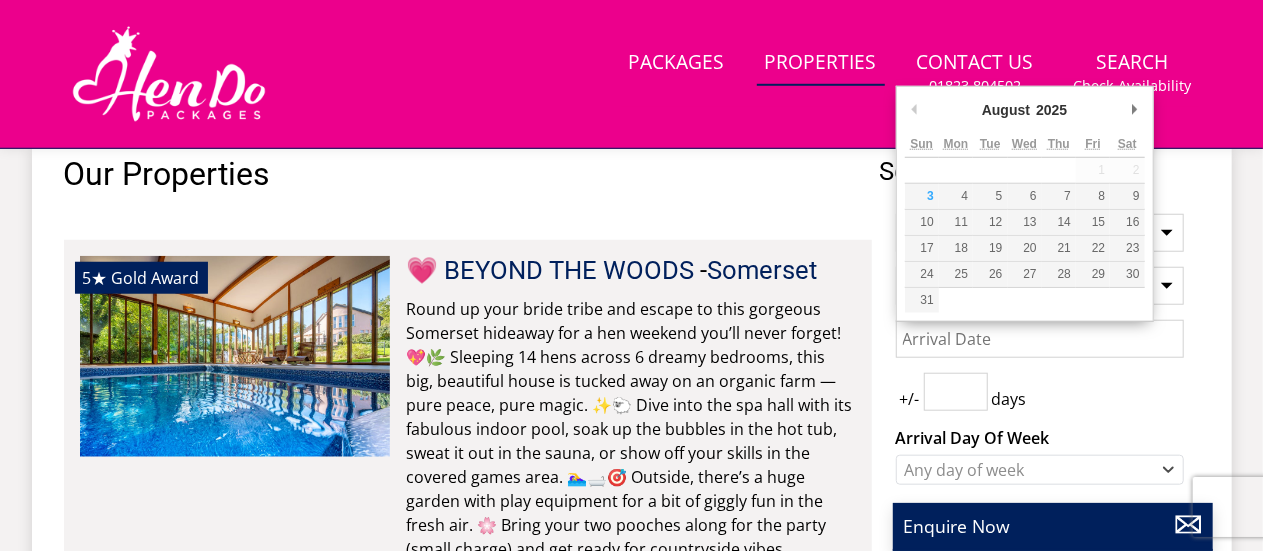 click on "Date" at bounding box center [1040, 339] 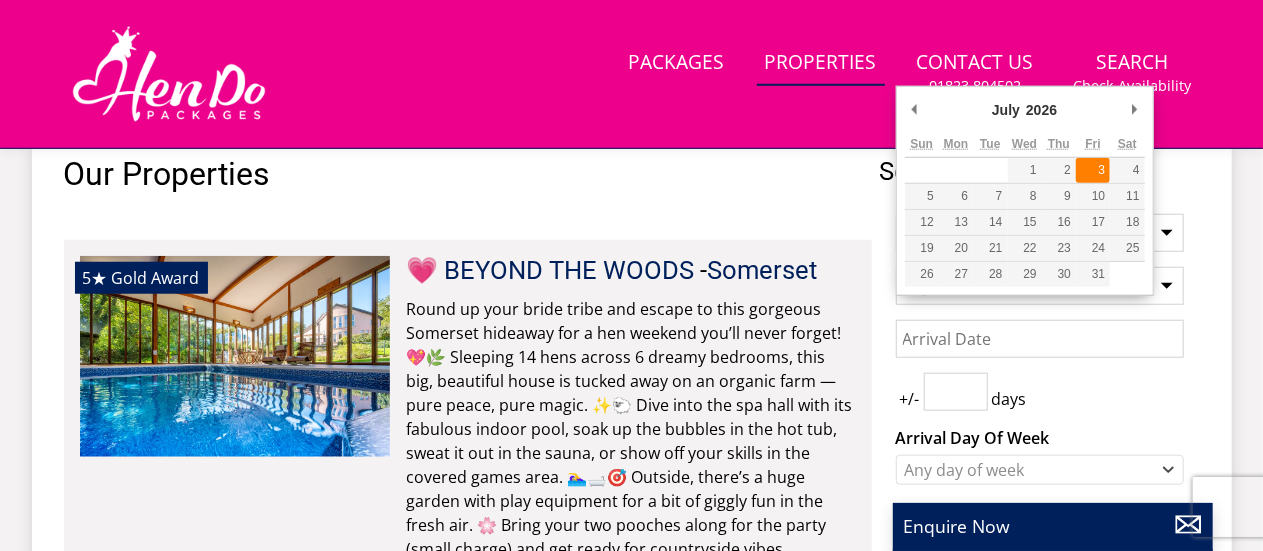 type on "03/07/2026" 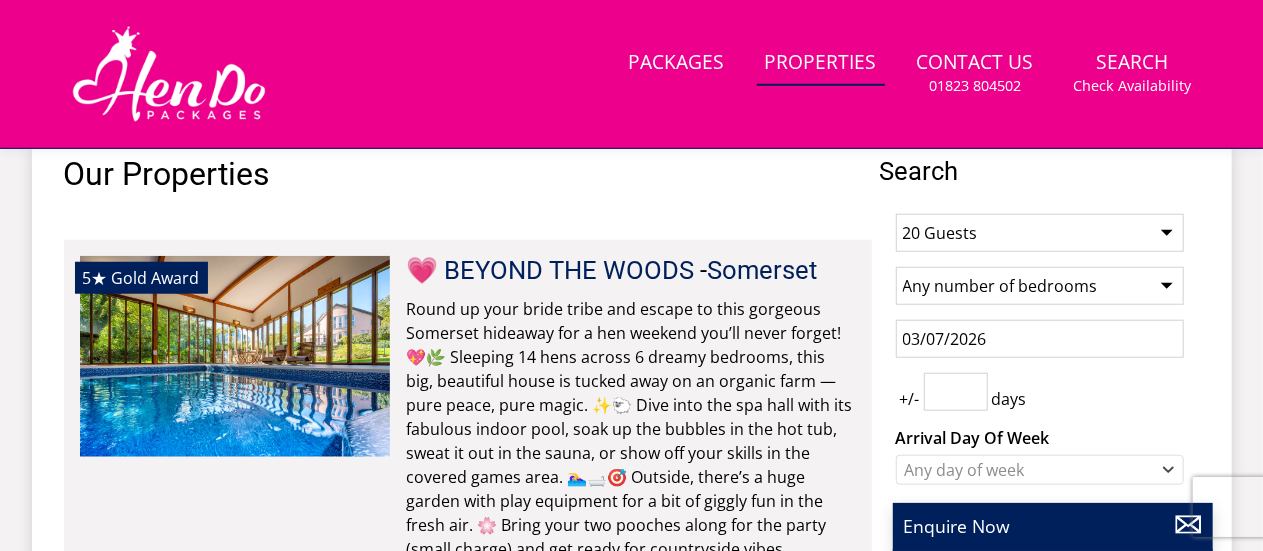 click at bounding box center [956, 392] 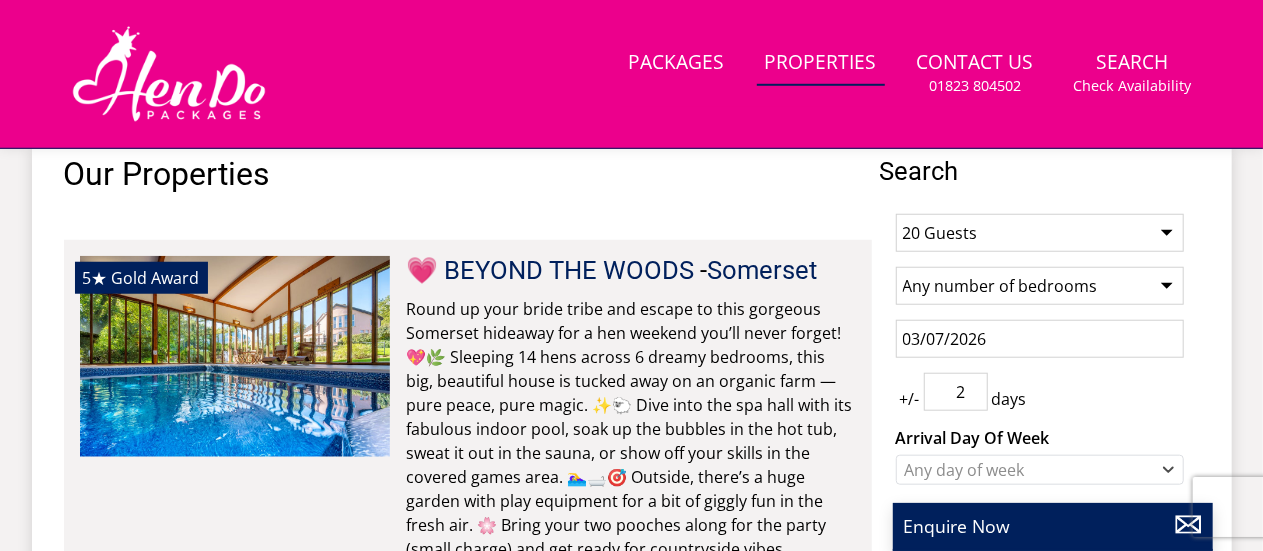 type on "2" 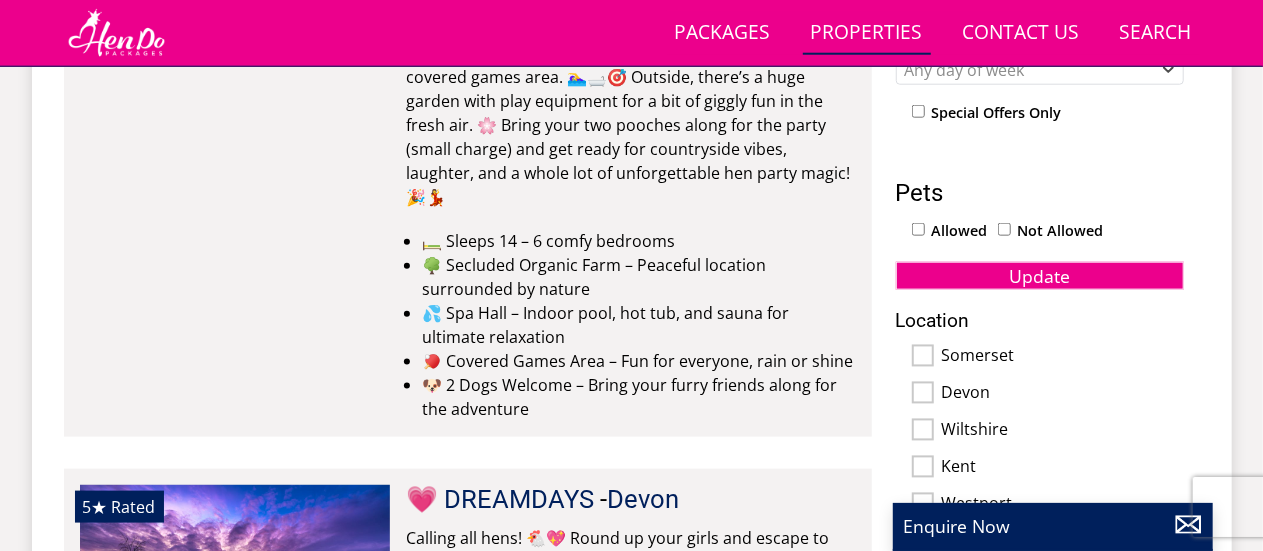 scroll, scrollTop: 1070, scrollLeft: 0, axis: vertical 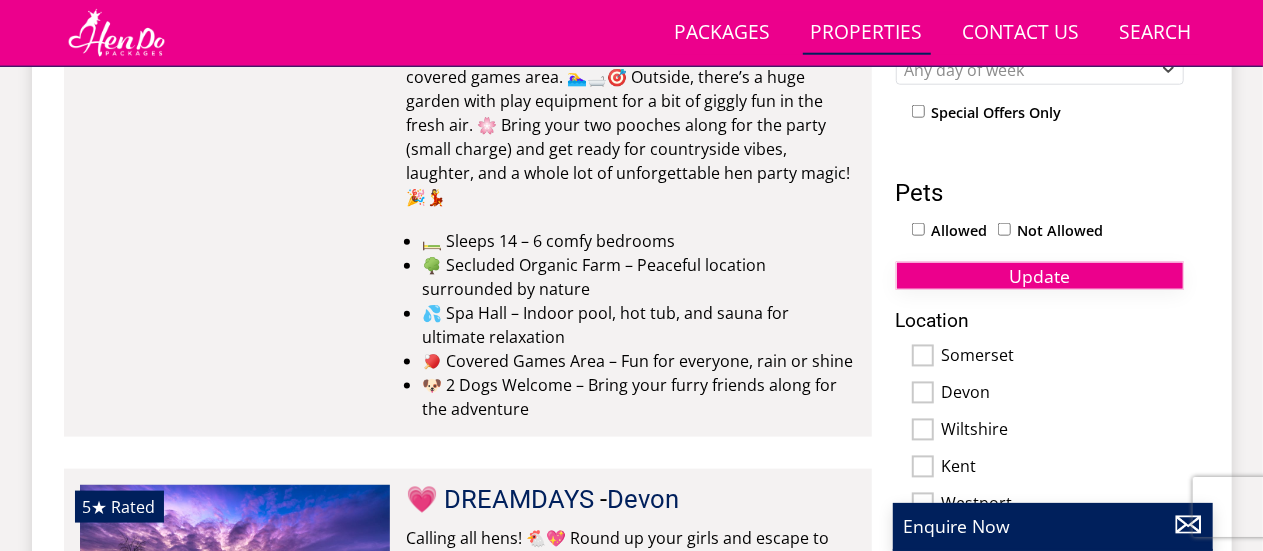 click on "Update" at bounding box center [1039, 276] 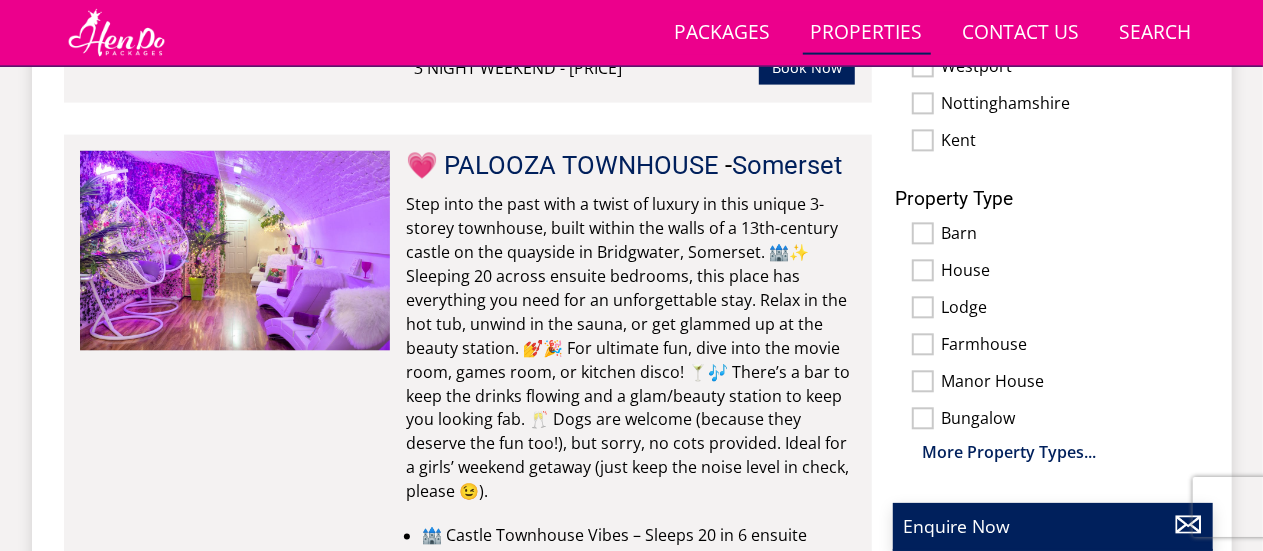 scroll, scrollTop: 1466, scrollLeft: 0, axis: vertical 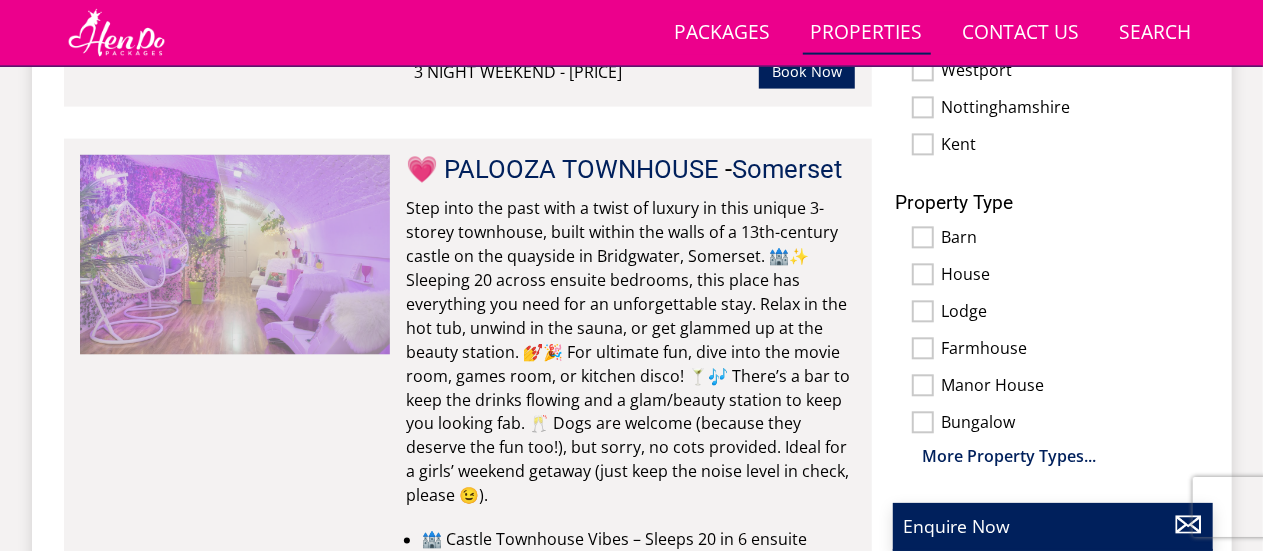 click at bounding box center (235, 255) 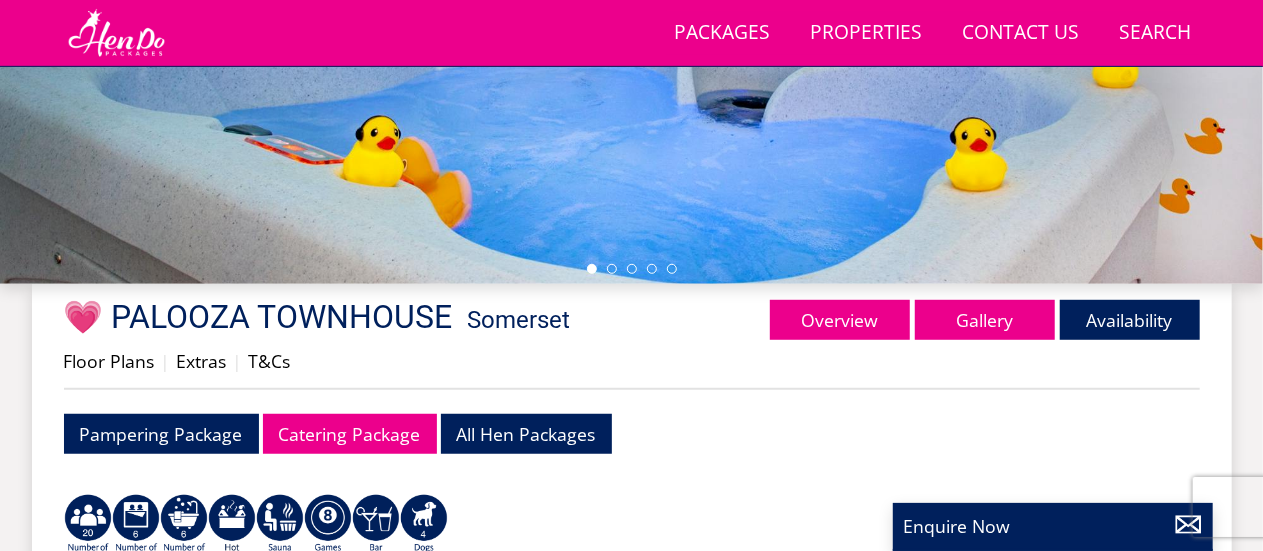 scroll, scrollTop: 524, scrollLeft: 0, axis: vertical 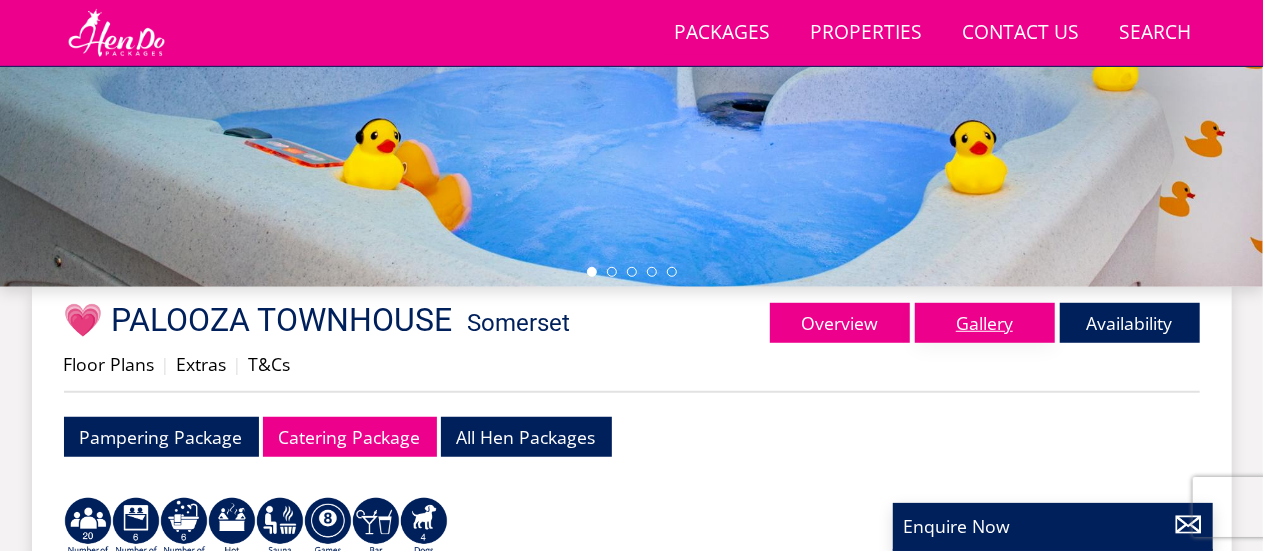 click on "Gallery" at bounding box center (985, 323) 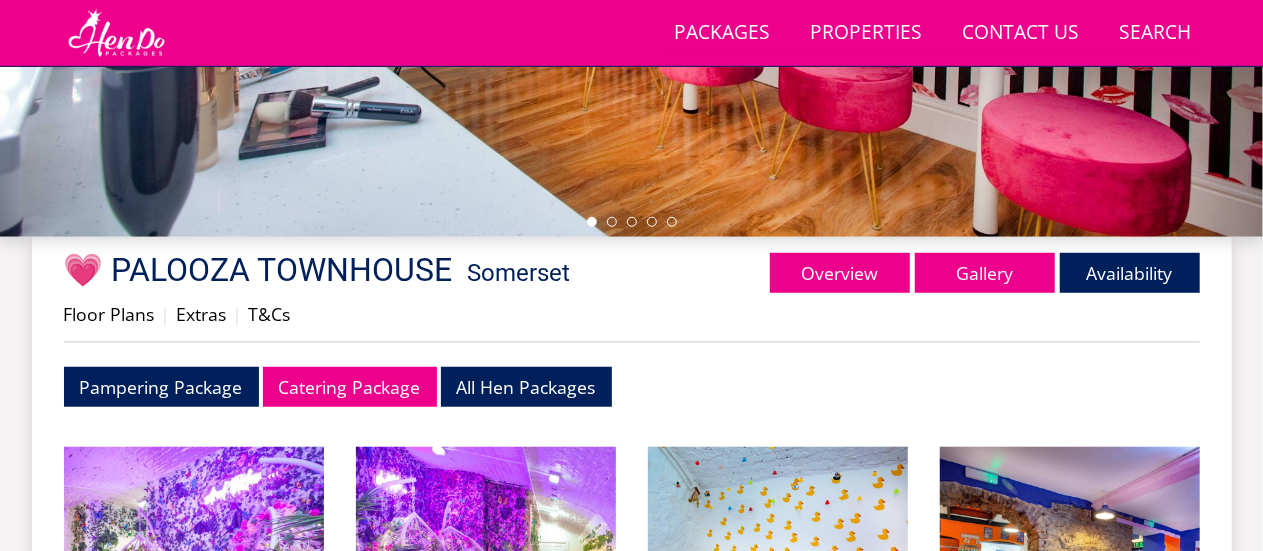 scroll, scrollTop: 576, scrollLeft: 0, axis: vertical 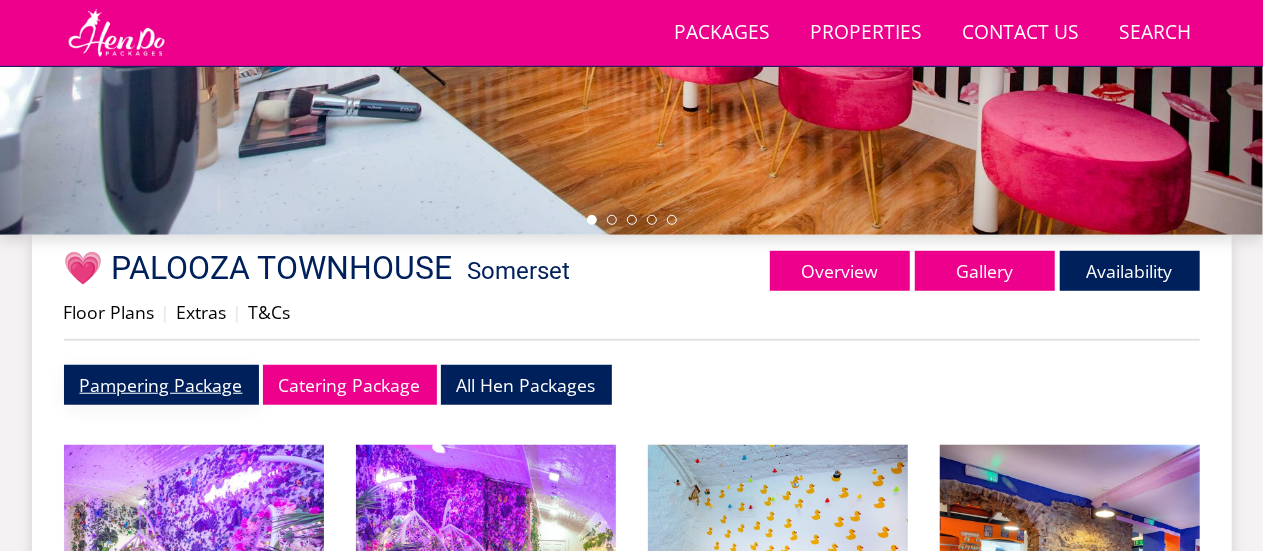 click on "Pampering Package" at bounding box center [161, 384] 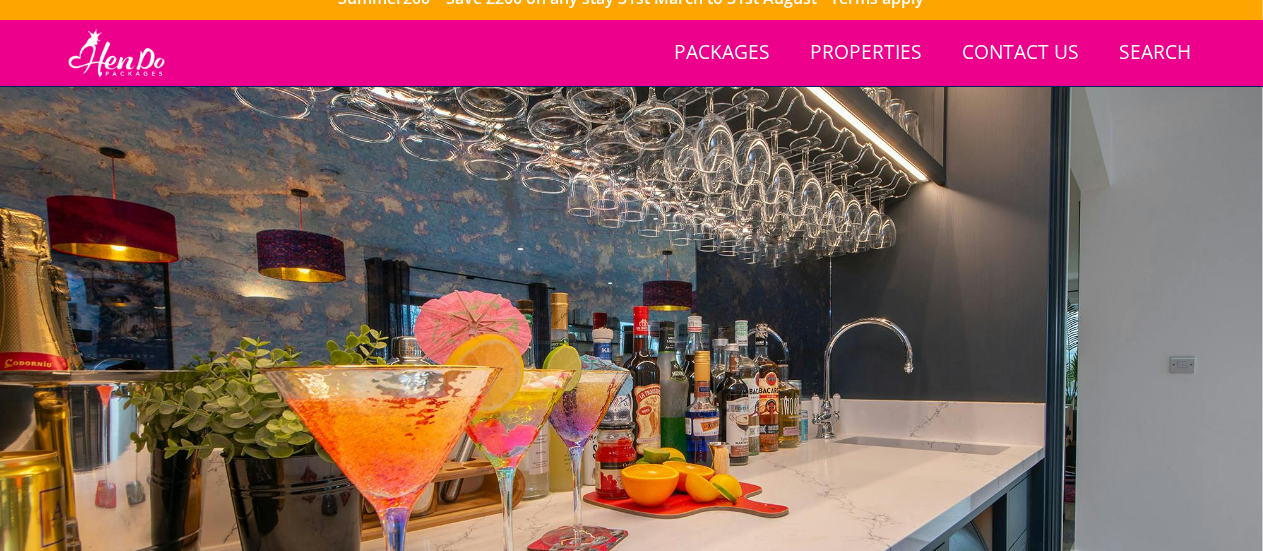 scroll, scrollTop: 0, scrollLeft: 0, axis: both 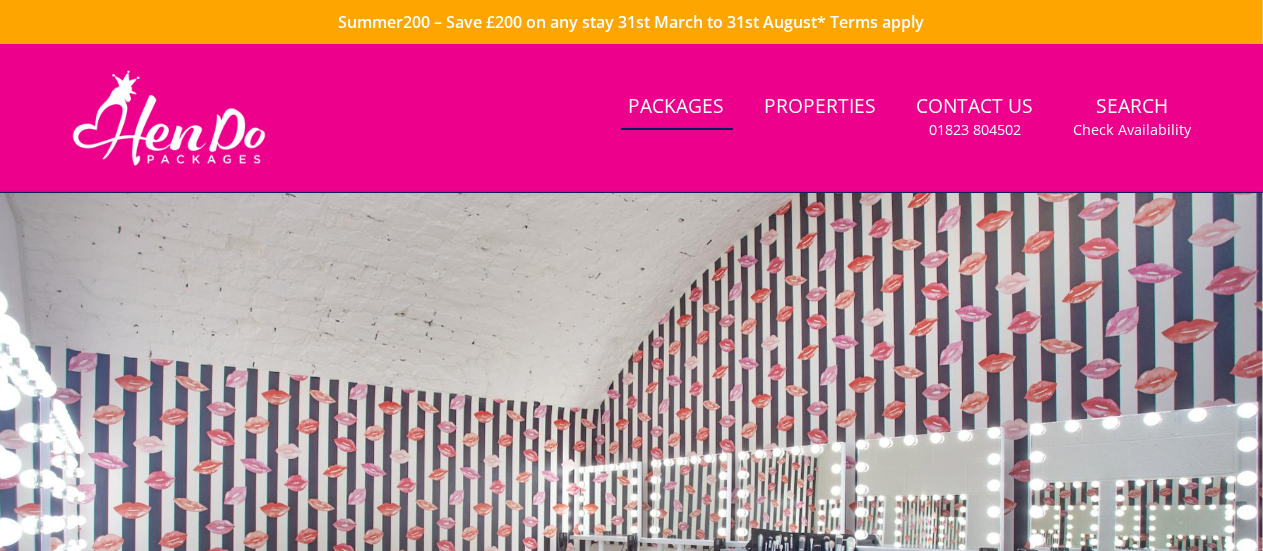 click on "Packages" at bounding box center (677, 107) 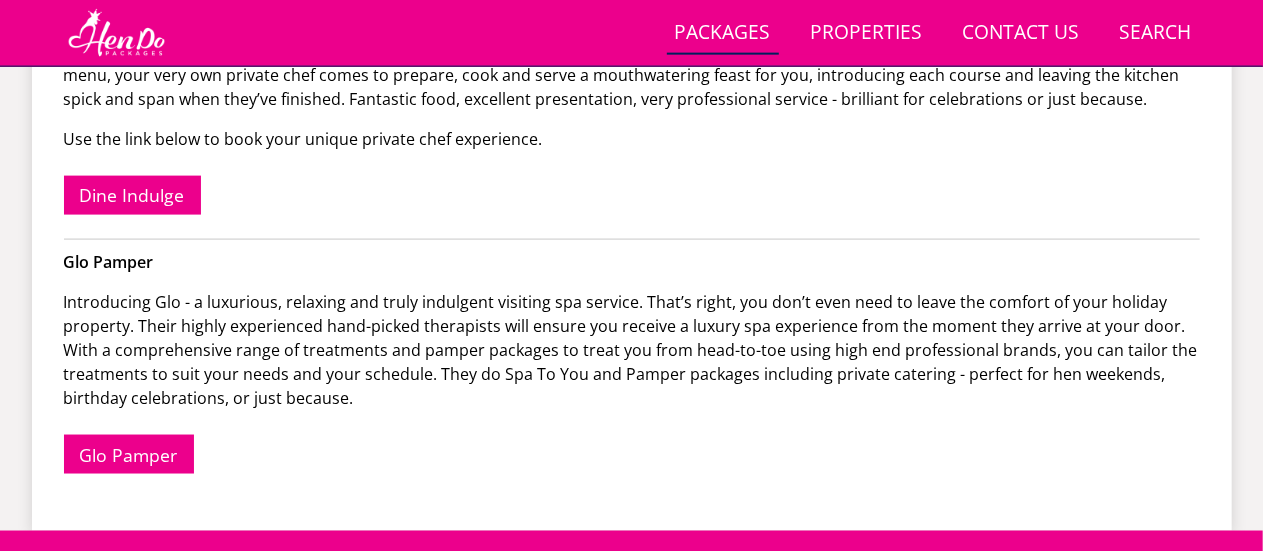 scroll, scrollTop: 1352, scrollLeft: 0, axis: vertical 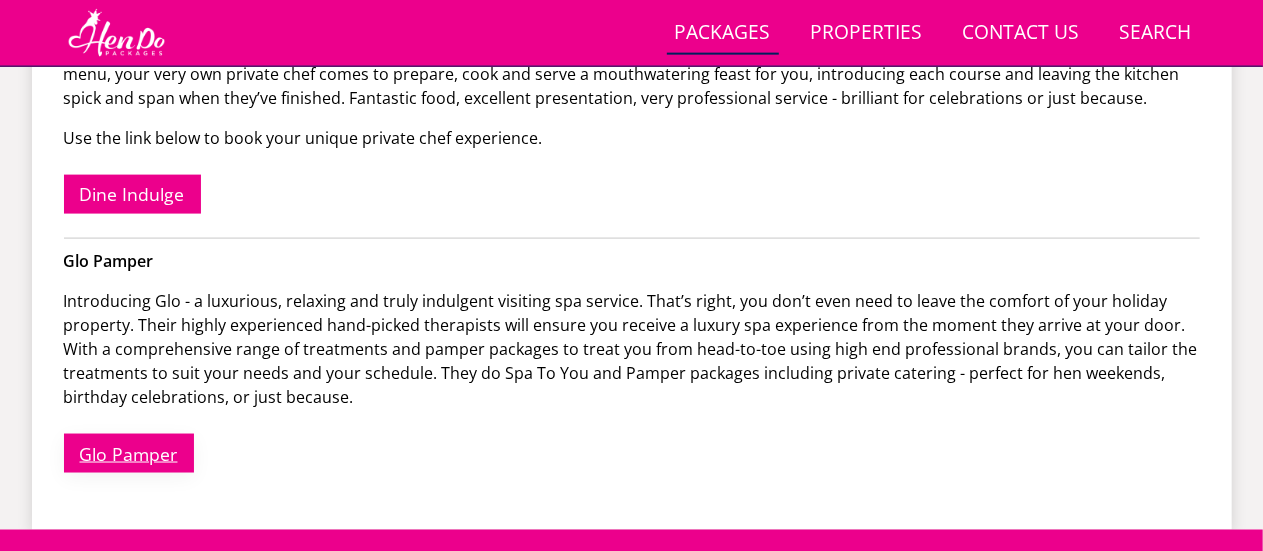 click on "Glo Pamper" at bounding box center (129, 453) 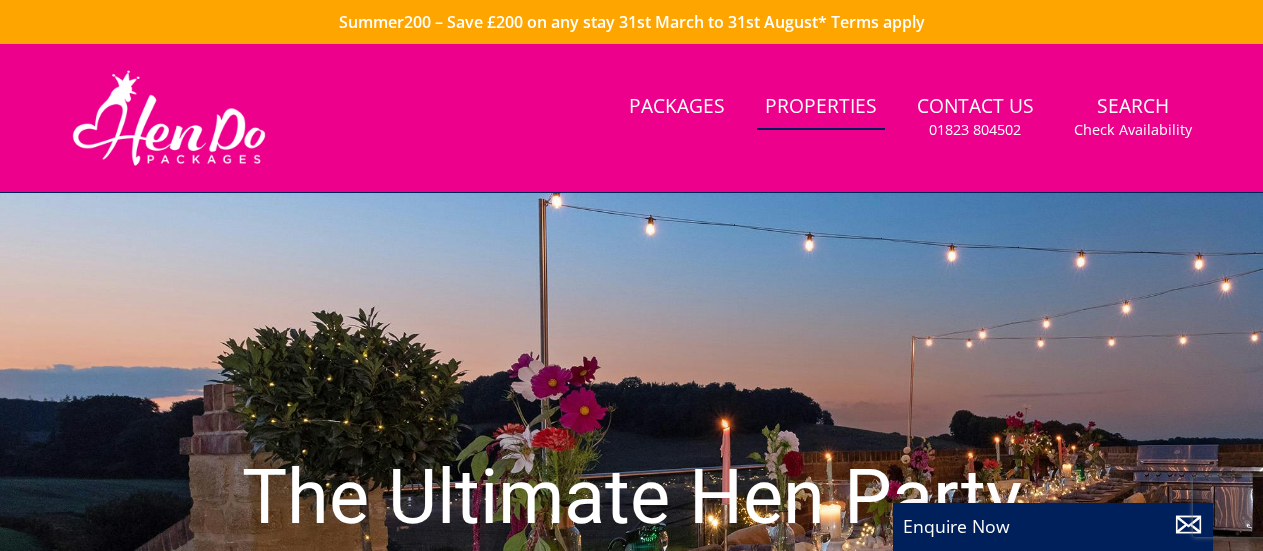 scroll, scrollTop: 0, scrollLeft: 0, axis: both 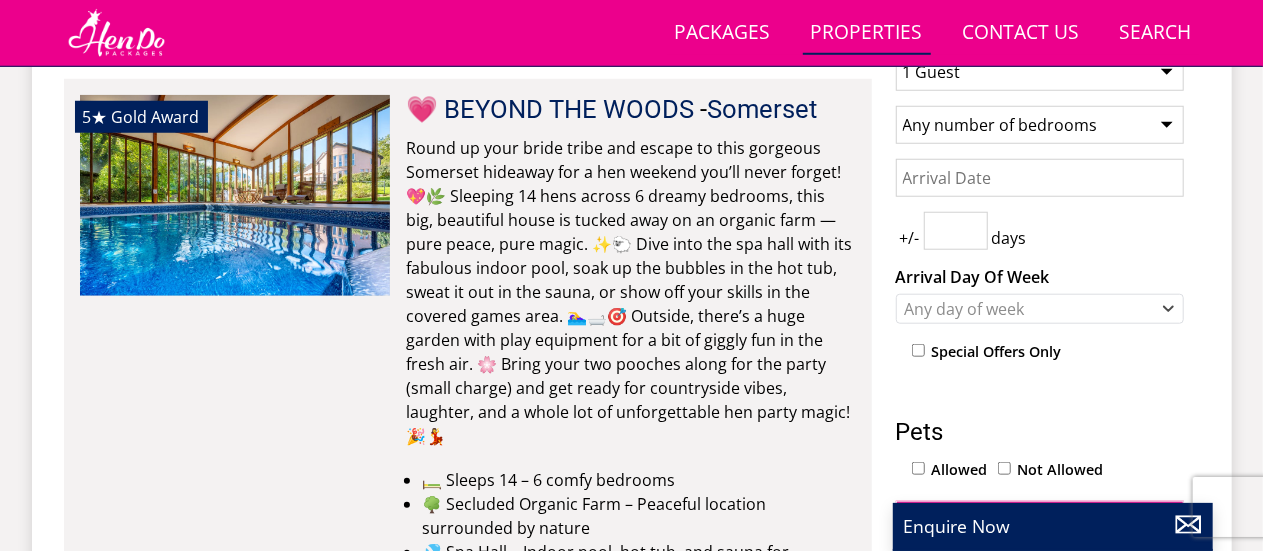 click on "1 Guest
2 Guests
3 Guests
4 Guests
5 Guests
6 Guests
7 Guests
8 Guests
9 Guests
10 Guests
11 Guests
12 Guests
13 Guests
14 Guests
15 Guests
16 Guests
17 Guests
18 Guests
19 Guests
20 Guests
21 Guests
22 Guests
23 Guests
24 Guests
25 Guests
26 Guests
27 Guests
28 Guests
29 Guests
30 Guests
31 Guests
32 Guests
33 Guests
34 Guests
35 Guests
36 Guests
37 Guests
38 Guests
39 Guests
40 Guests
41 Guests
42 Guests
43 Guests
44 Guests
45 Guests
46 Guests
47 Guests
48 Guests
49 Guests
50 Guests" at bounding box center [1040, 72] 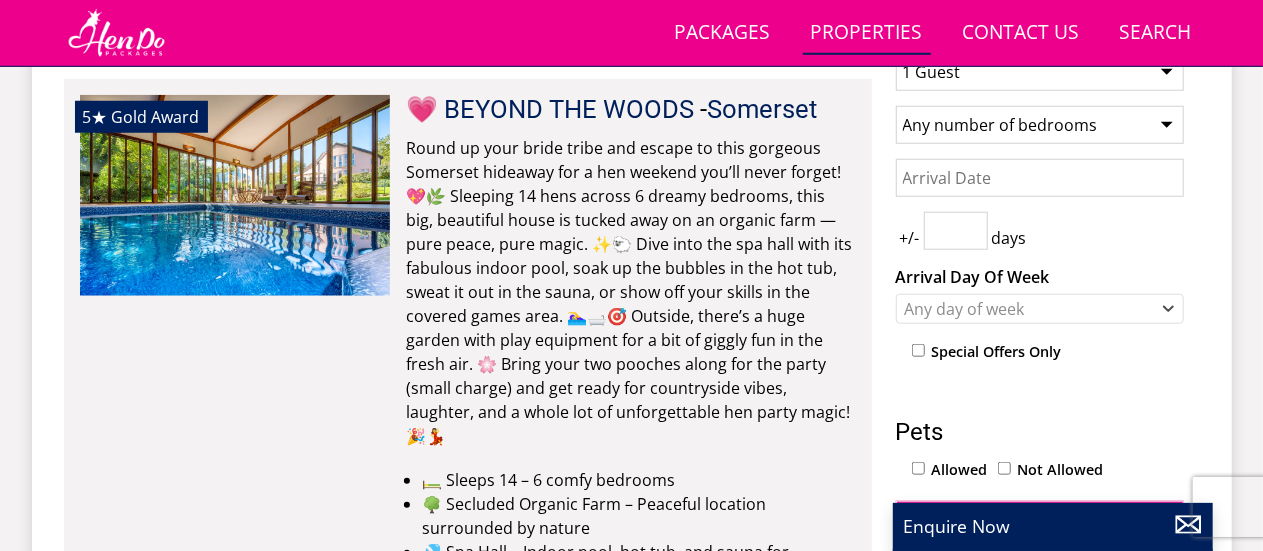 select on "20" 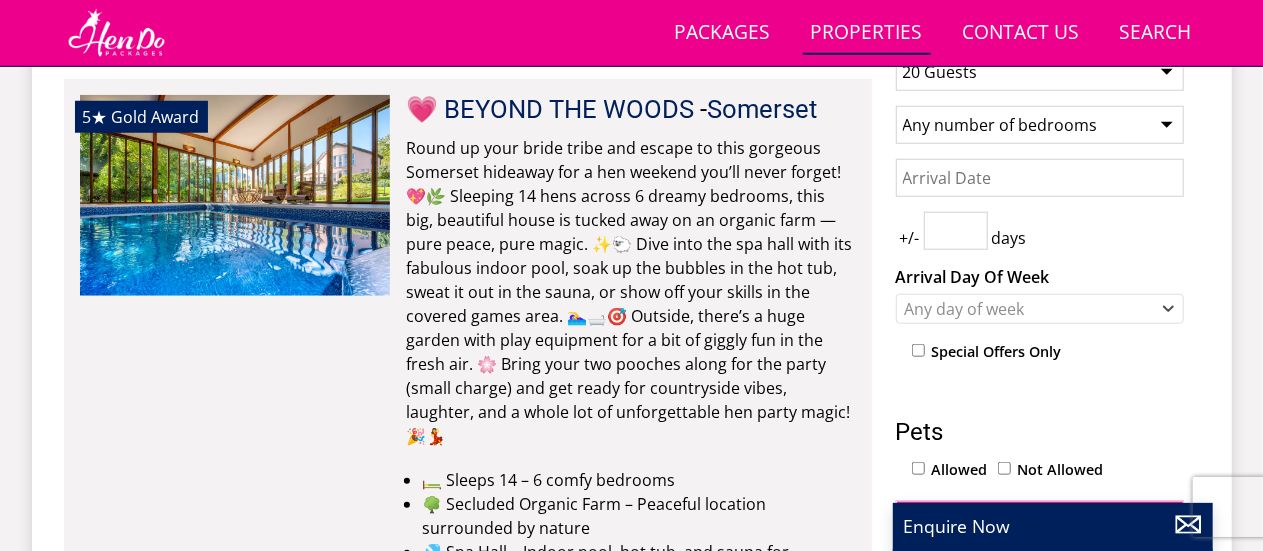 click on "1 Guest
2 Guests
3 Guests
4 Guests
5 Guests
6 Guests
7 Guests
8 Guests
9 Guests
10 Guests
11 Guests
12 Guests
13 Guests
14 Guests
15 Guests
16 Guests
17 Guests
18 Guests
19 Guests
20 Guests
21 Guests
22 Guests
23 Guests
24 Guests
25 Guests
26 Guests
27 Guests
28 Guests
29 Guests
30 Guests
31 Guests
32 Guests
33 Guests
34 Guests
35 Guests
36 Guests
37 Guests
38 Guests
39 Guests
40 Guests
41 Guests
42 Guests
43 Guests
44 Guests
45 Guests
46 Guests
47 Guests
48 Guests
49 Guests
50 Guests" at bounding box center [1040, 72] 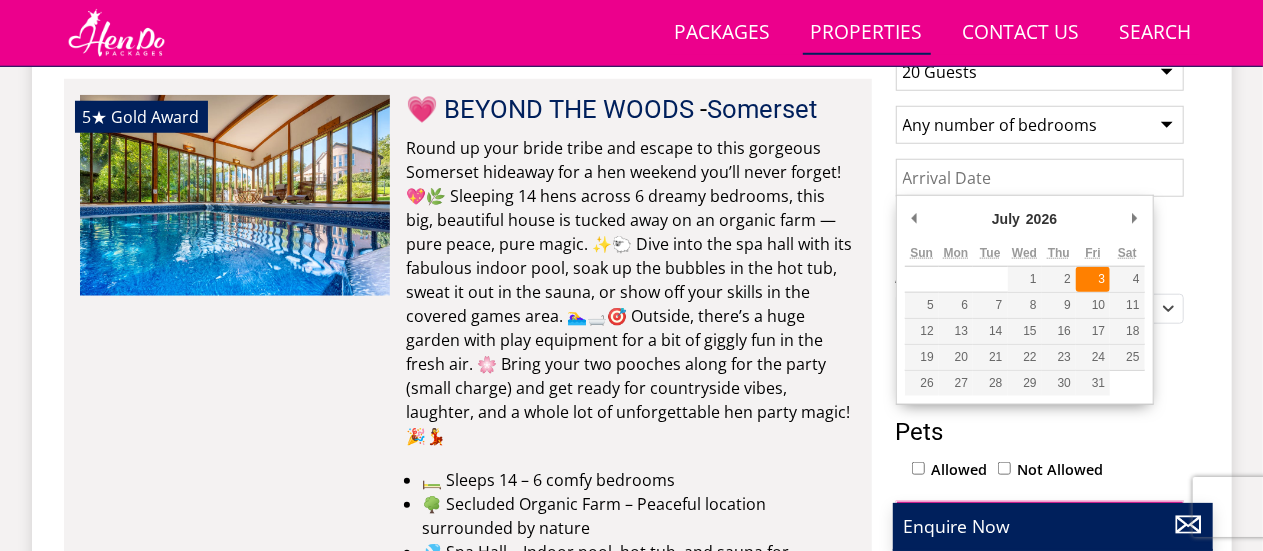 type on "03/07/2026" 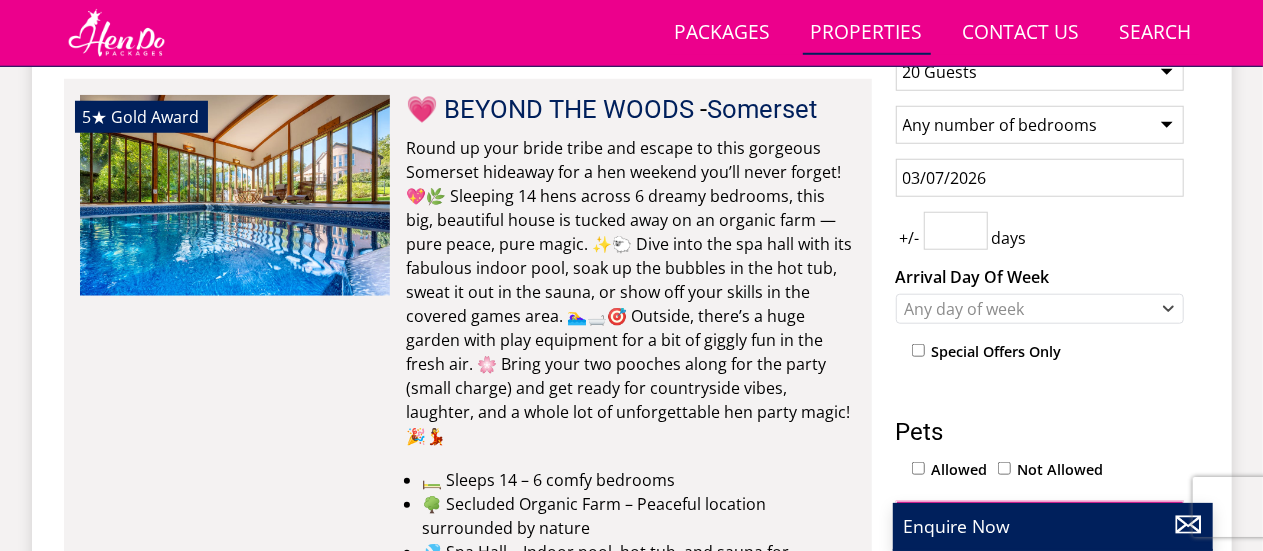 click at bounding box center [956, 231] 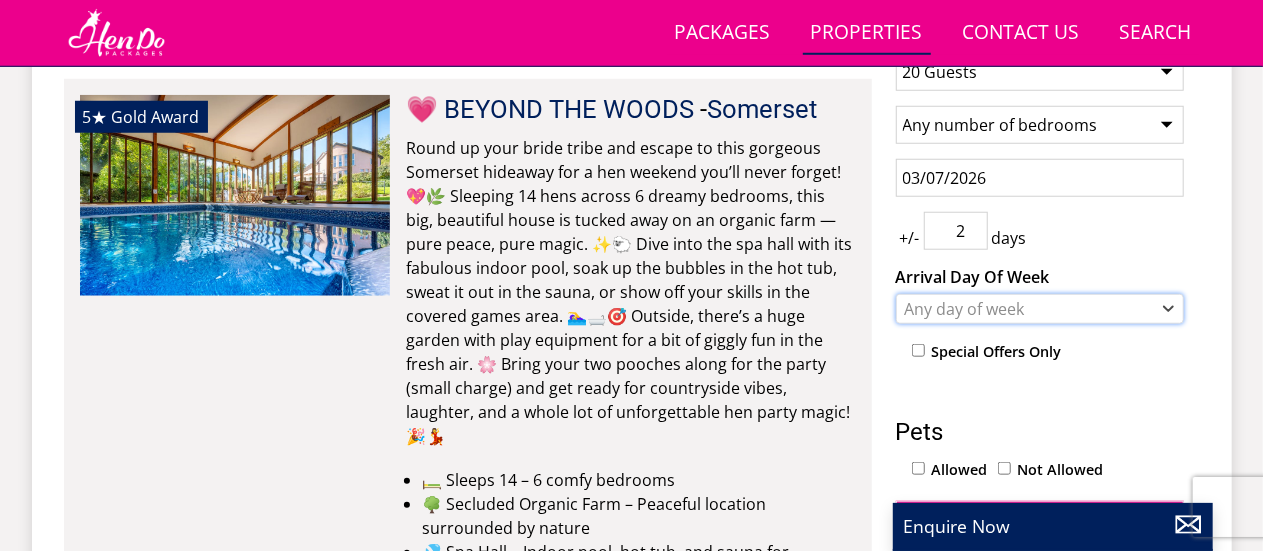 click on "Any day of week" at bounding box center (1029, 309) 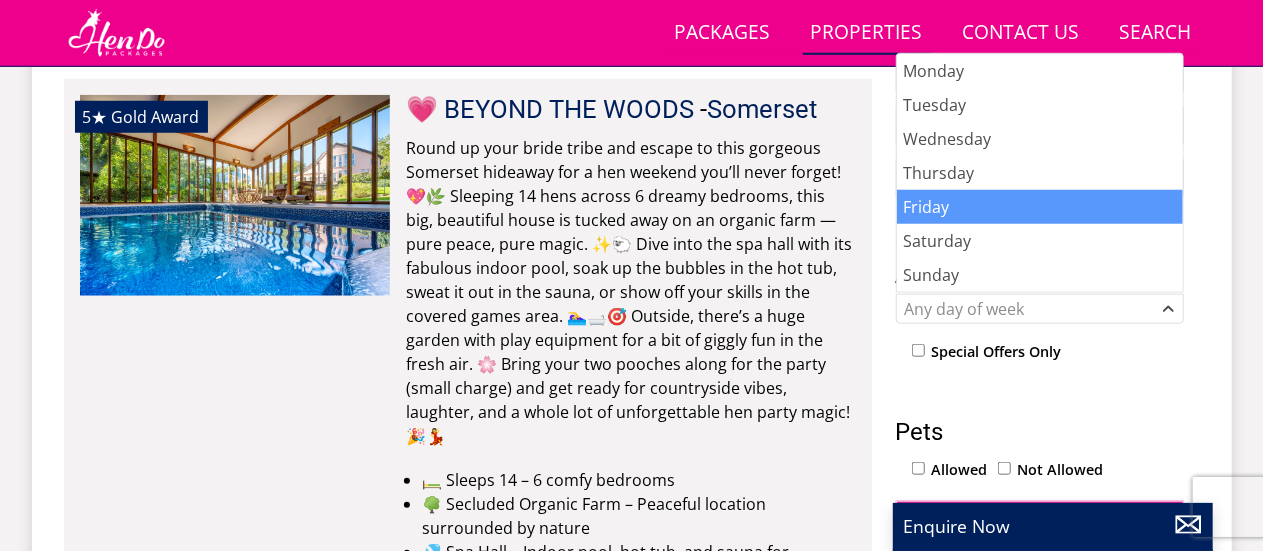 click on "Friday" at bounding box center (1040, 207) 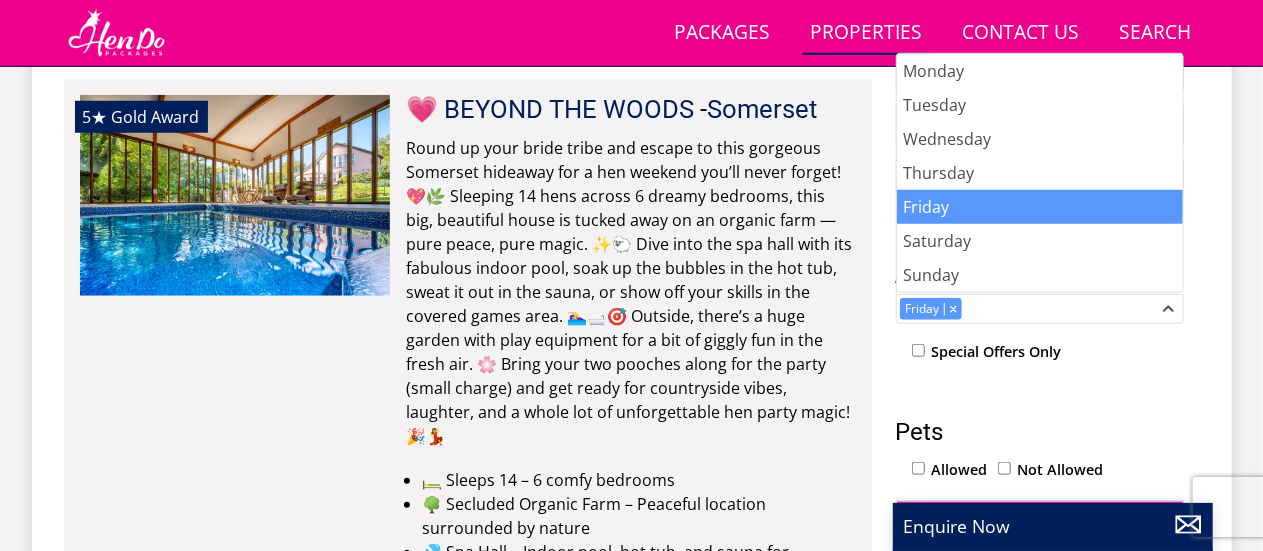 click on "Special Offers Only" at bounding box center [1048, 353] 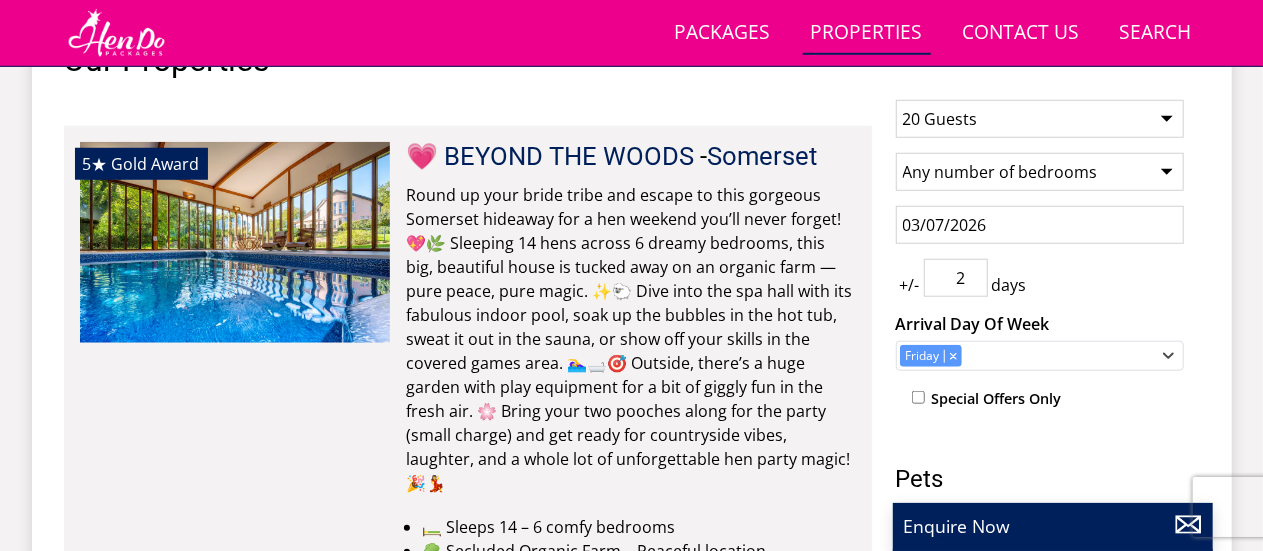 scroll, scrollTop: 785, scrollLeft: 0, axis: vertical 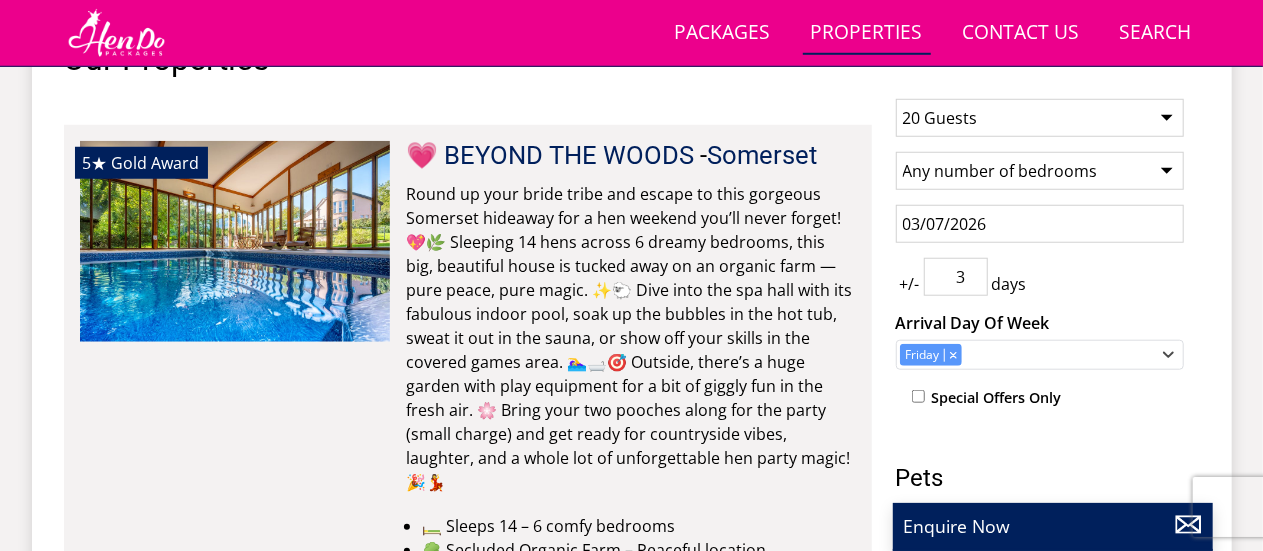 type on "3" 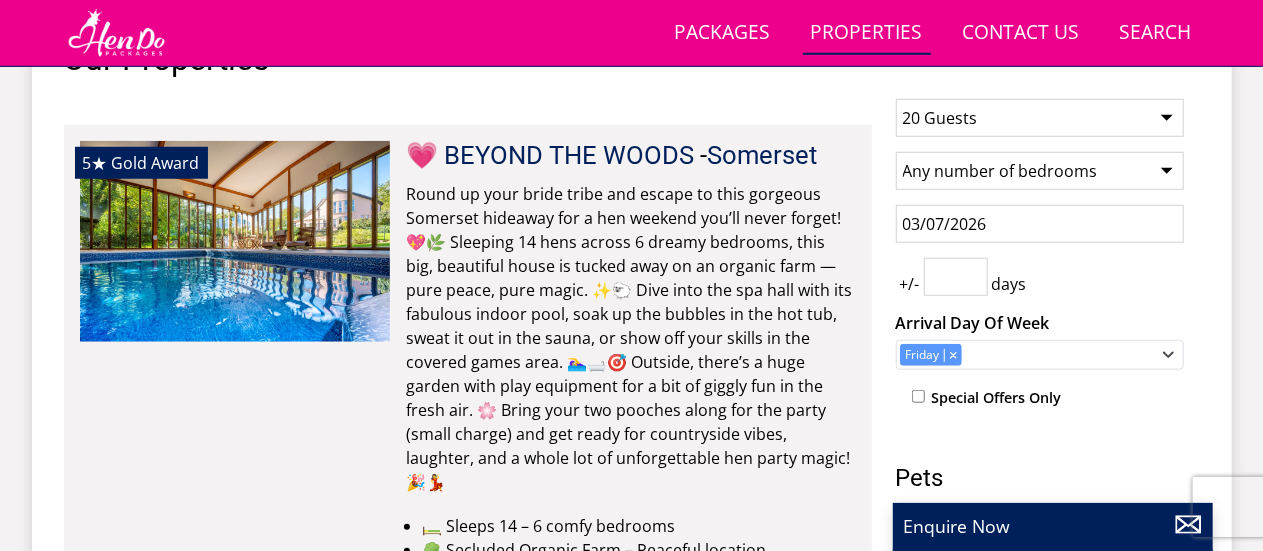 type 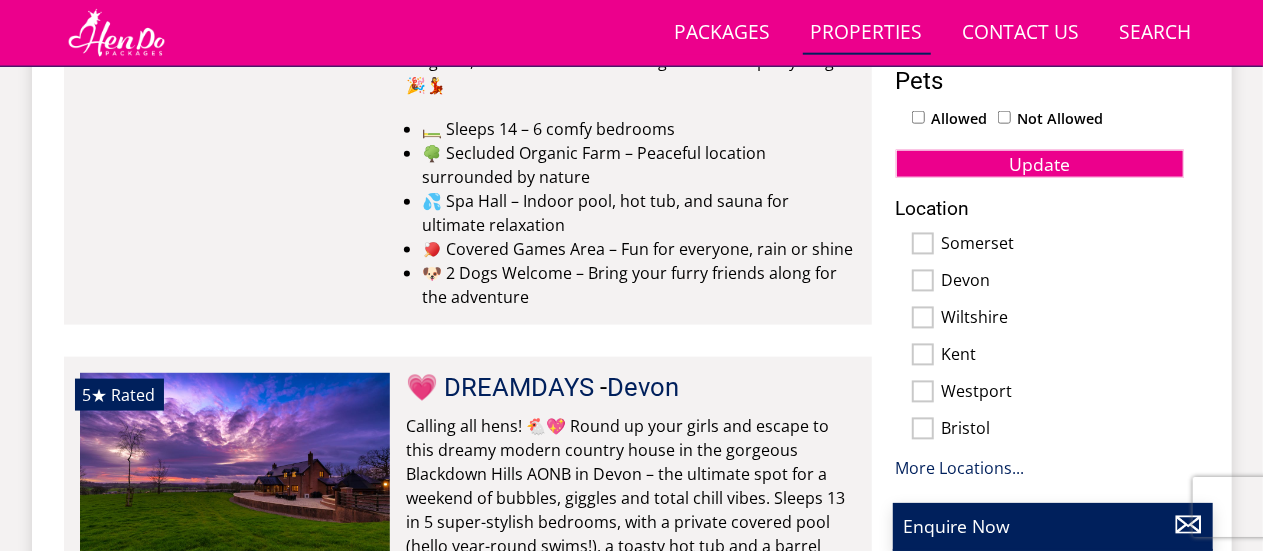 scroll, scrollTop: 1180, scrollLeft: 0, axis: vertical 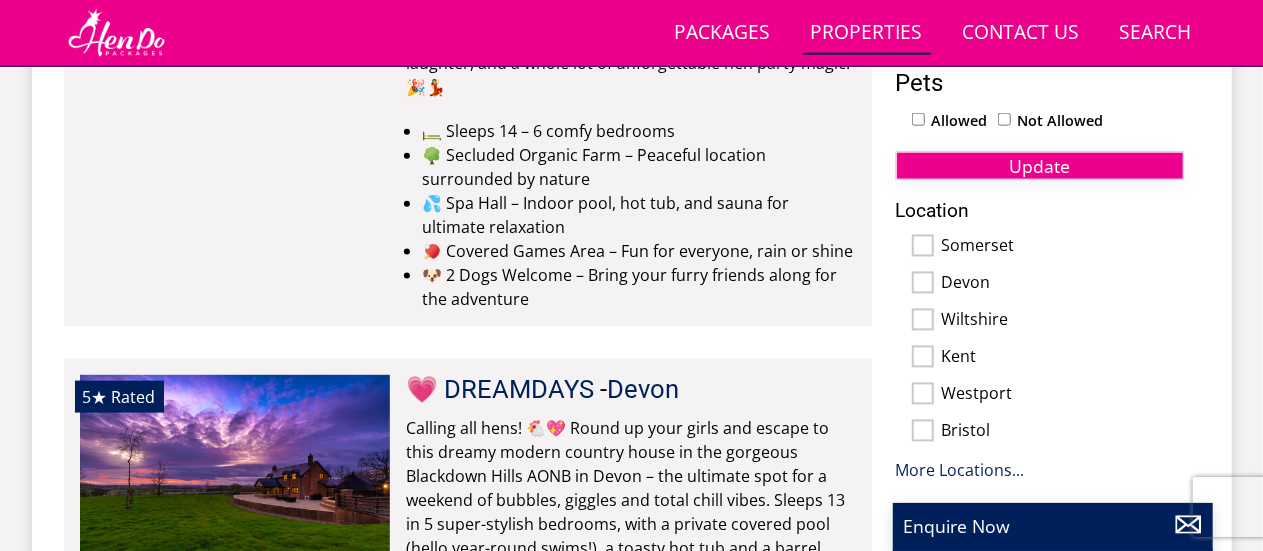click on "Update" at bounding box center (1039, 166) 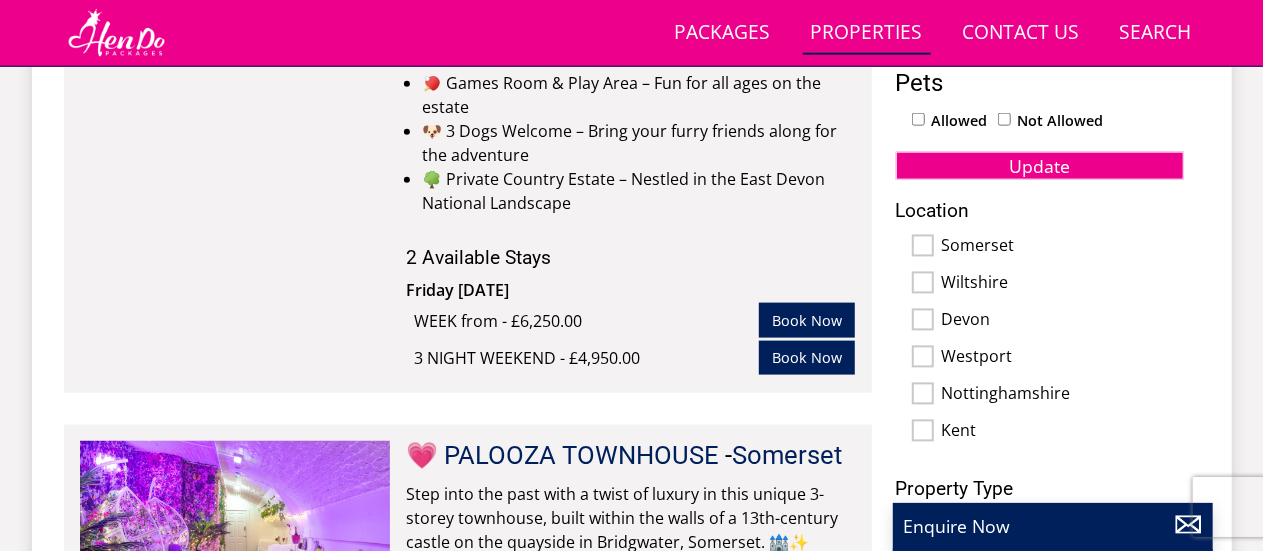 click on "Kent" at bounding box center [923, 431] 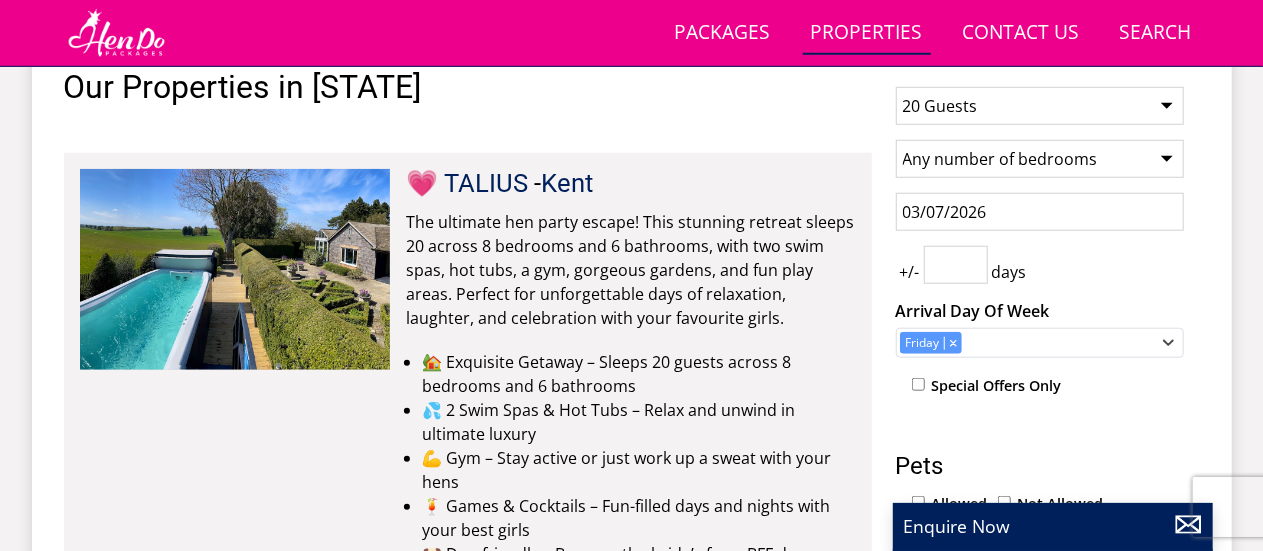 scroll, scrollTop: 796, scrollLeft: 0, axis: vertical 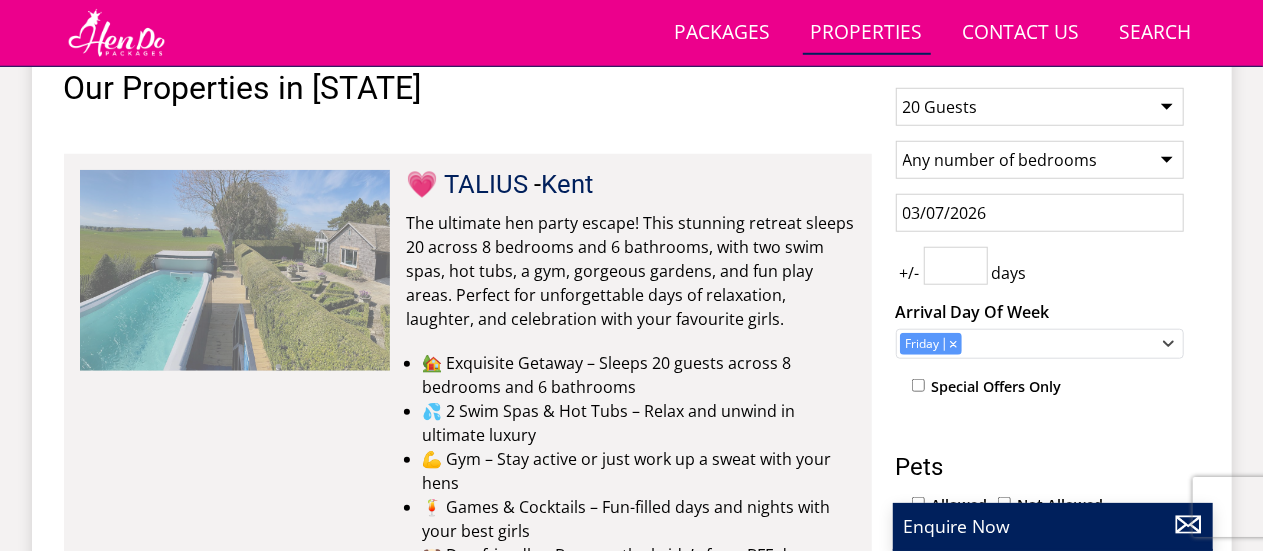 click at bounding box center [235, 270] 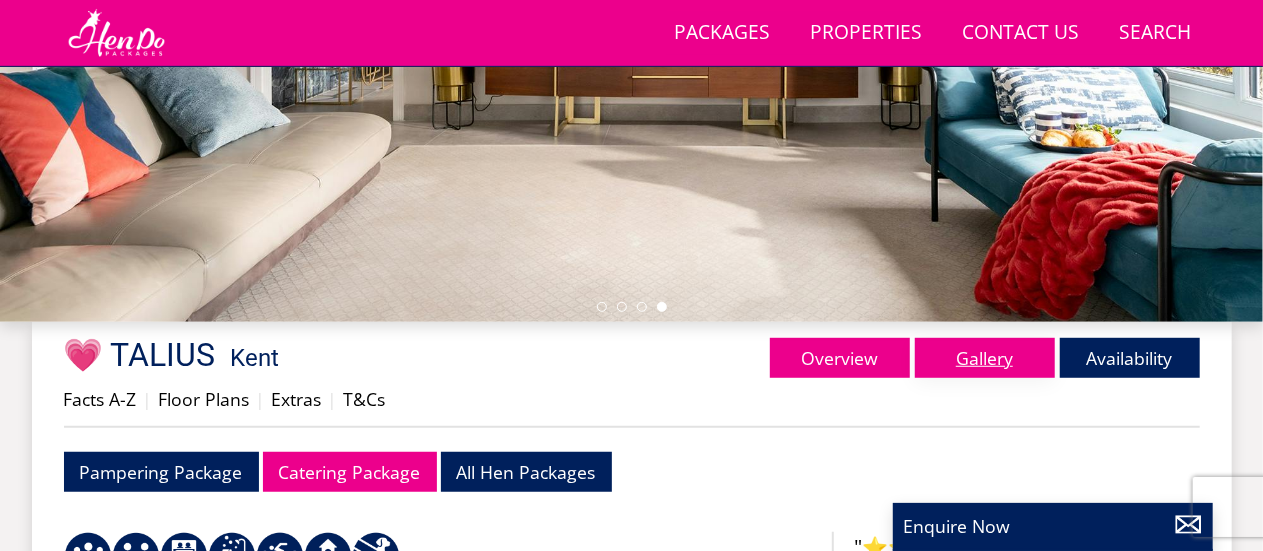 scroll, scrollTop: 485, scrollLeft: 0, axis: vertical 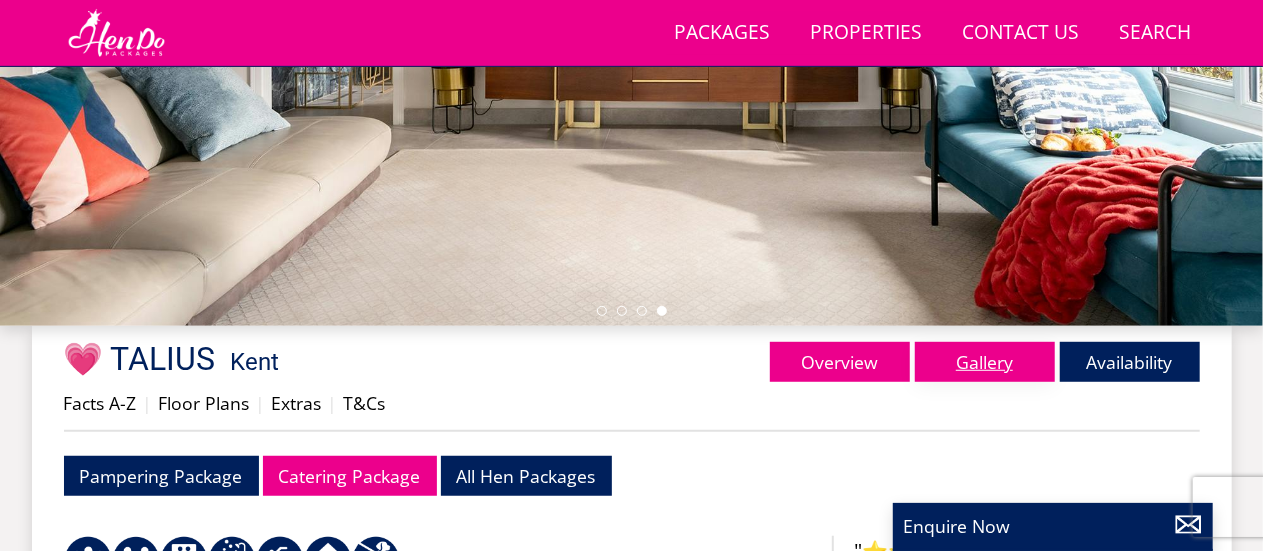 click on "Gallery" at bounding box center (985, 362) 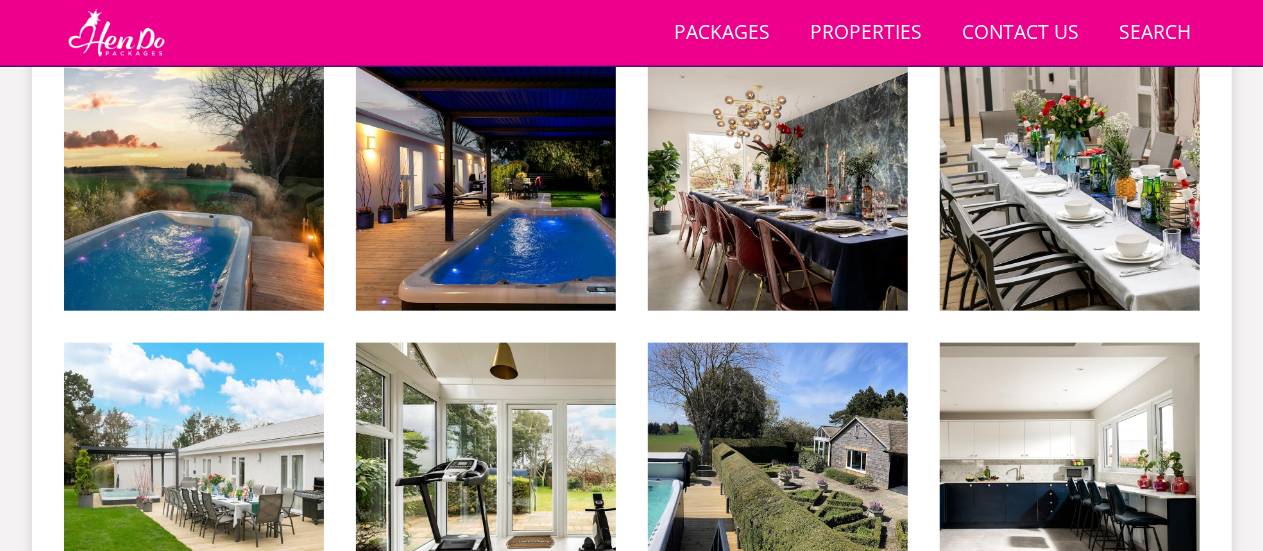 scroll, scrollTop: 971, scrollLeft: 0, axis: vertical 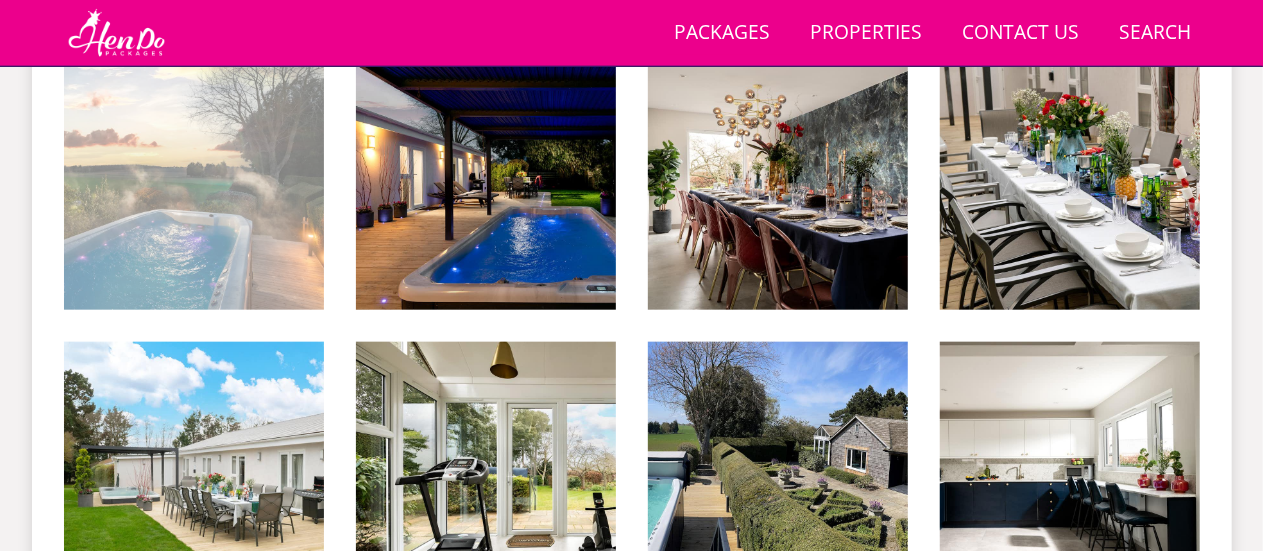 click at bounding box center (194, 180) 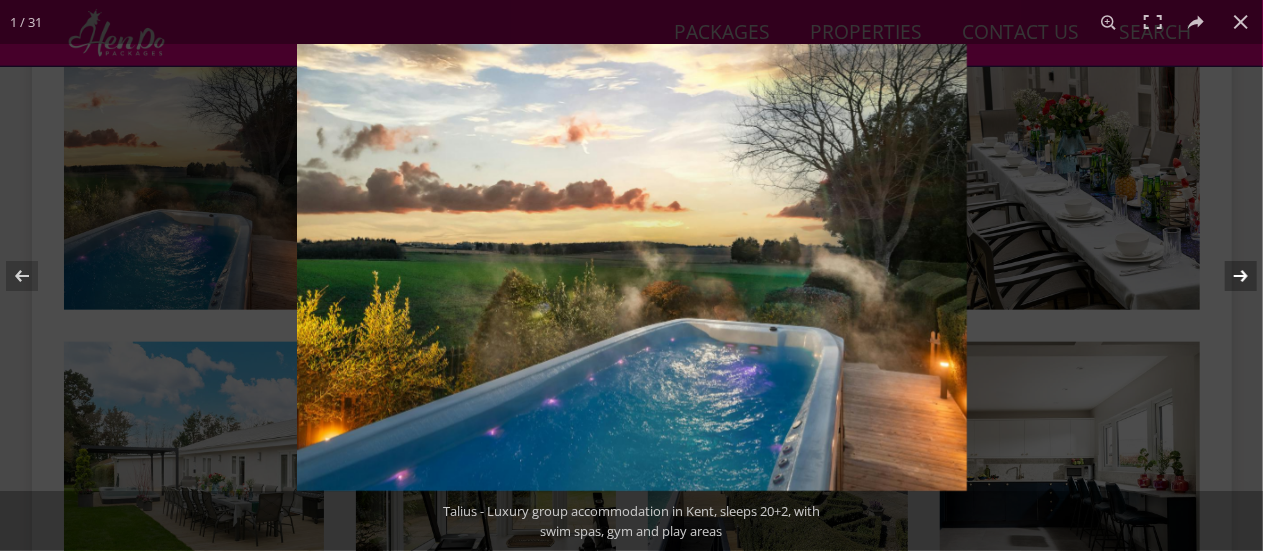 click at bounding box center [1228, 276] 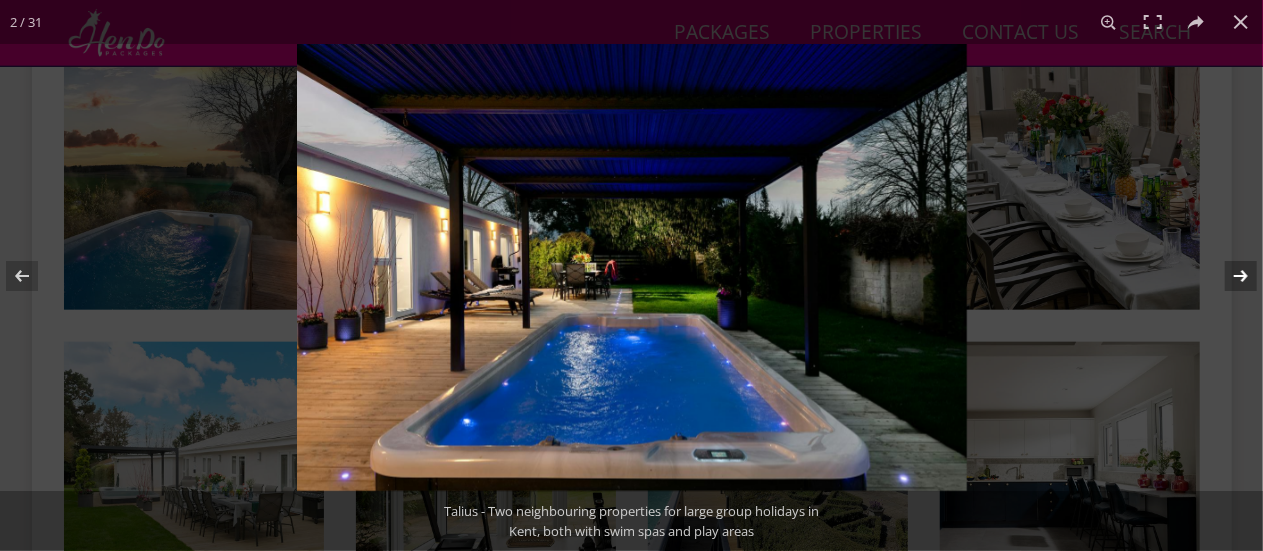 click at bounding box center (1228, 276) 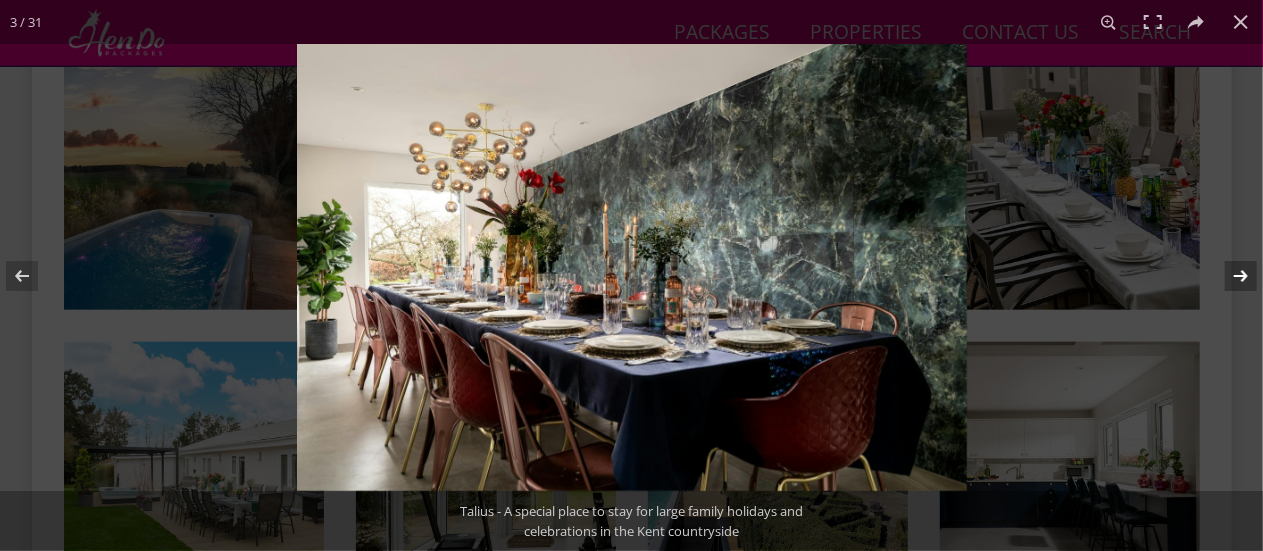 click at bounding box center [1228, 276] 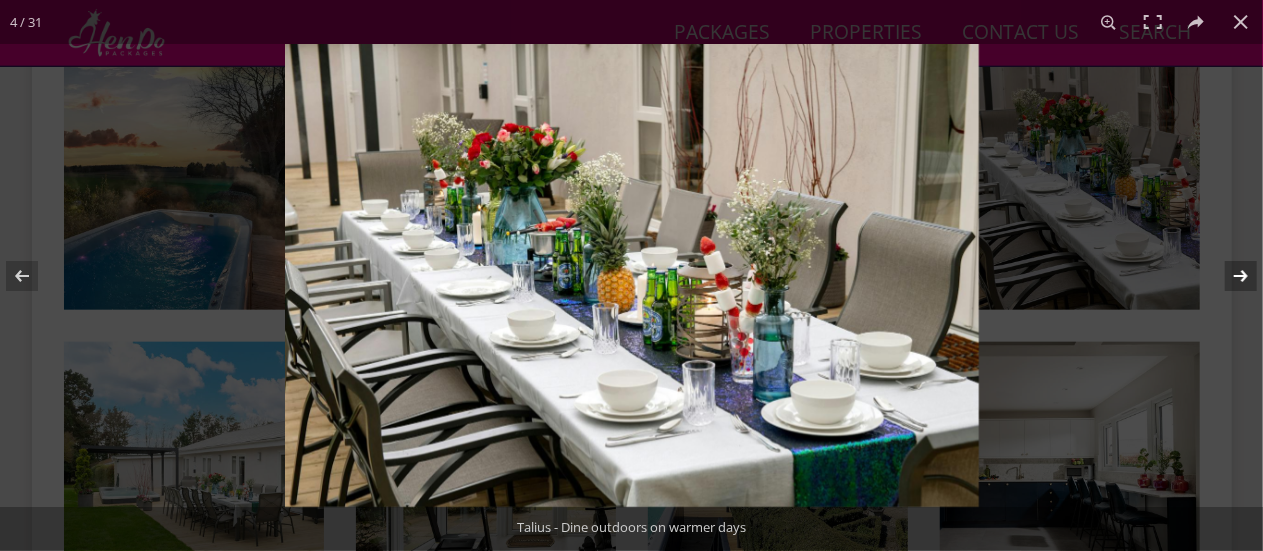 click at bounding box center [1228, 276] 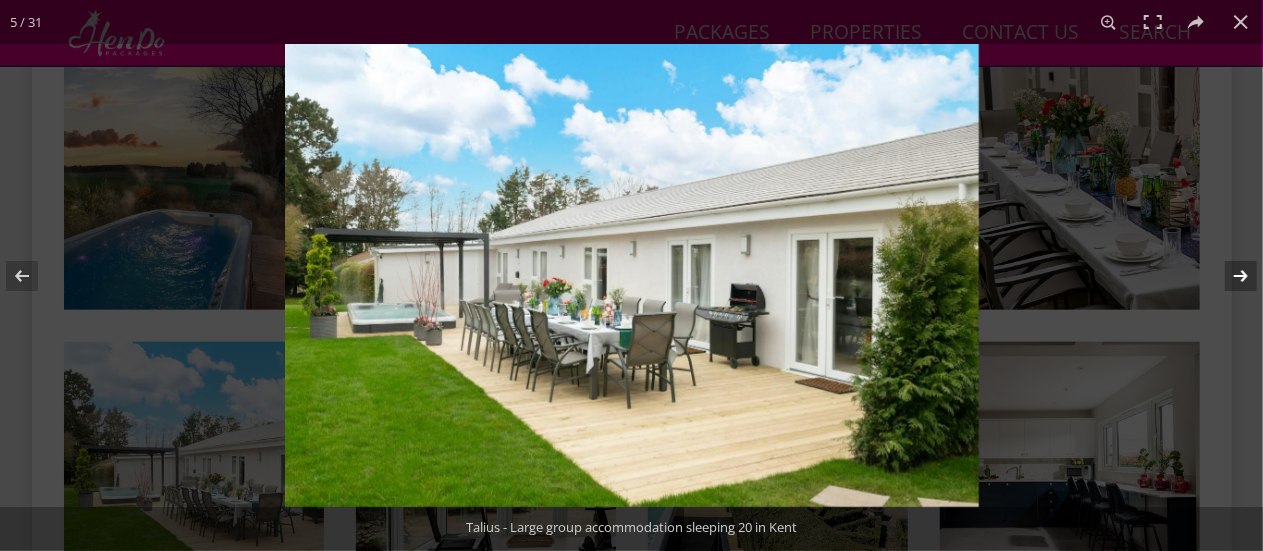 click at bounding box center [1228, 276] 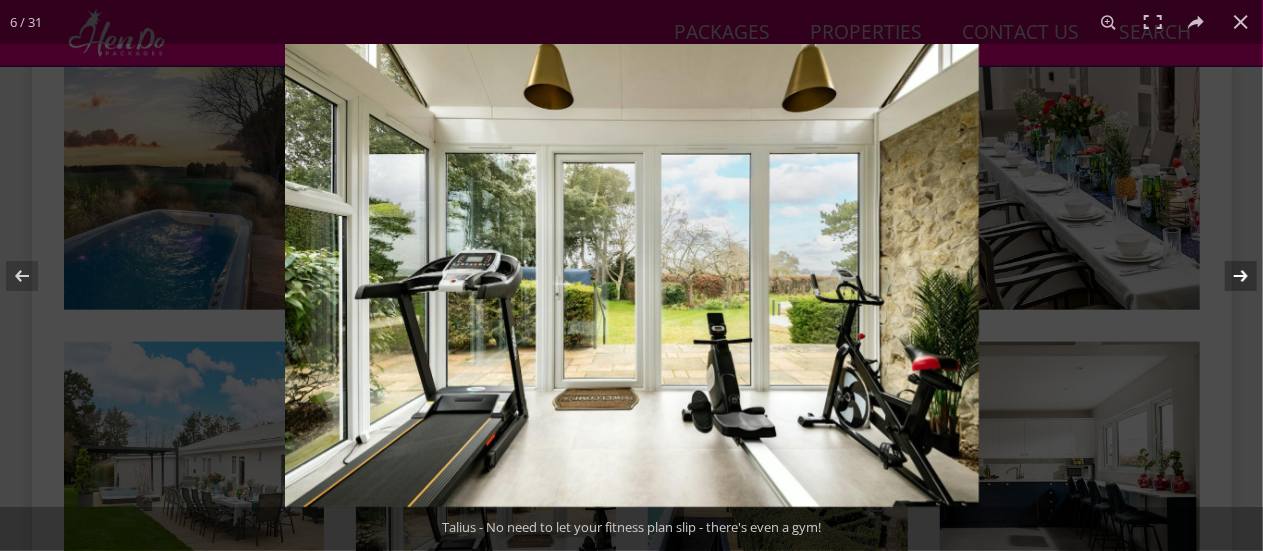 click at bounding box center (1228, 276) 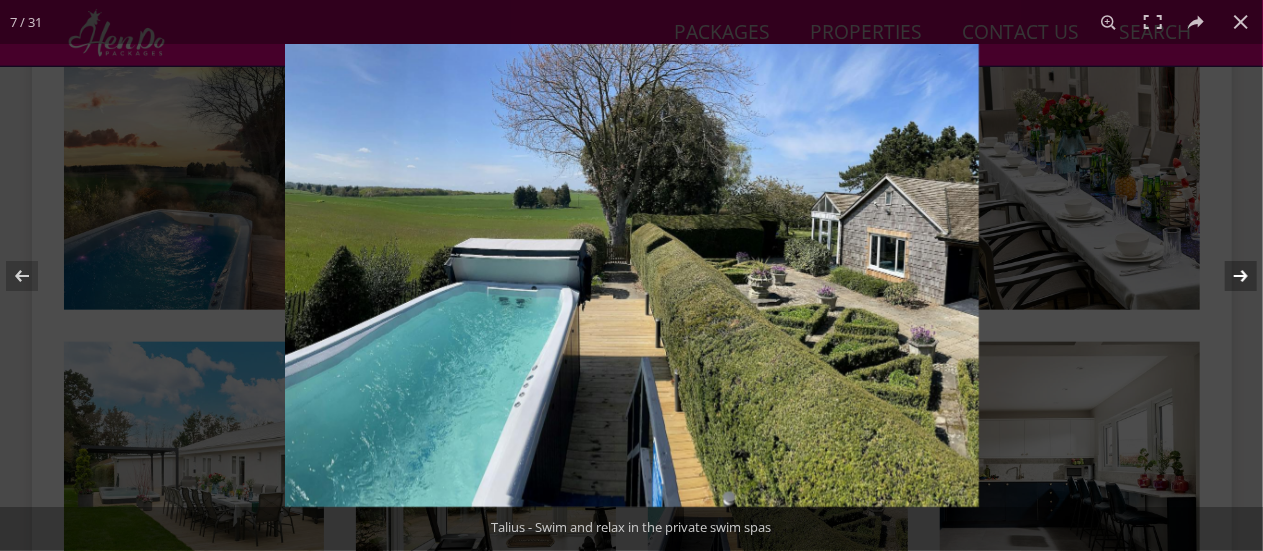 click at bounding box center [1228, 276] 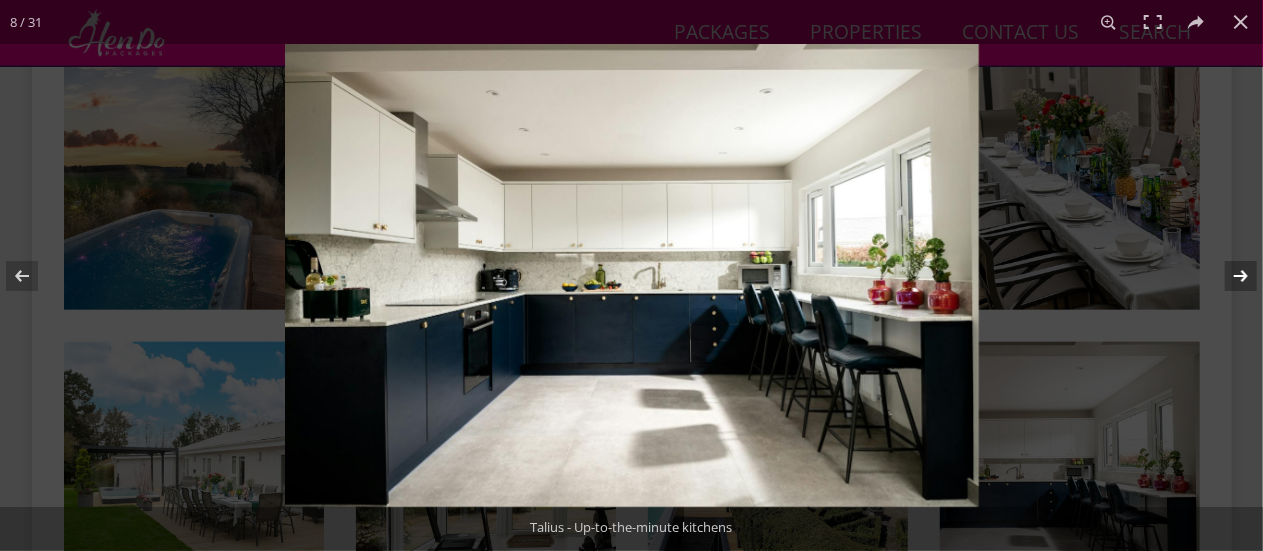 click at bounding box center [1228, 276] 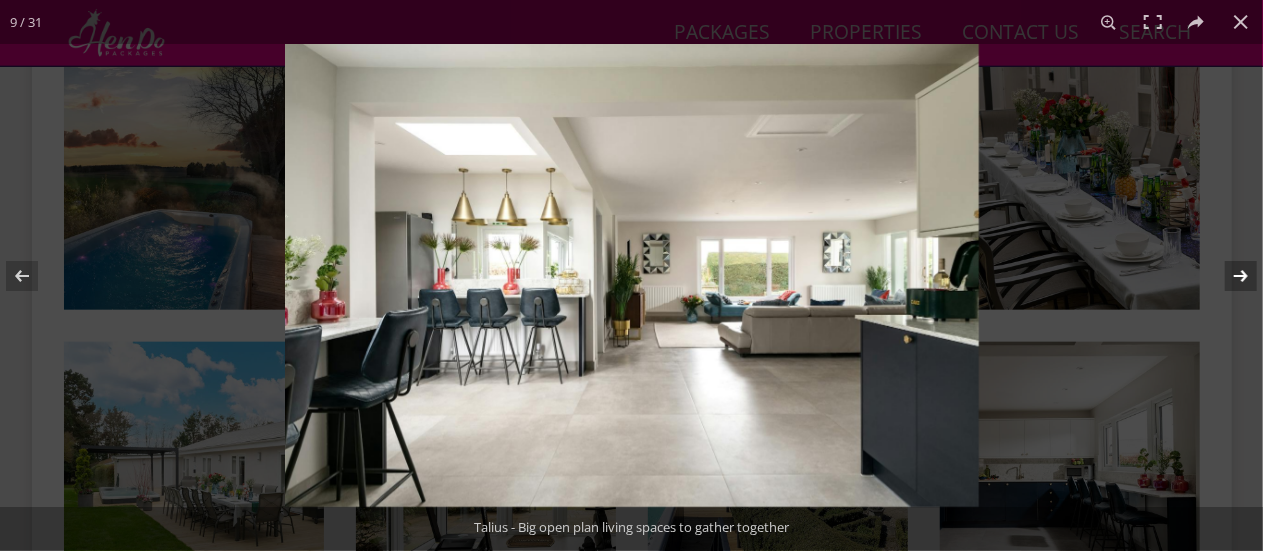 click at bounding box center [1228, 276] 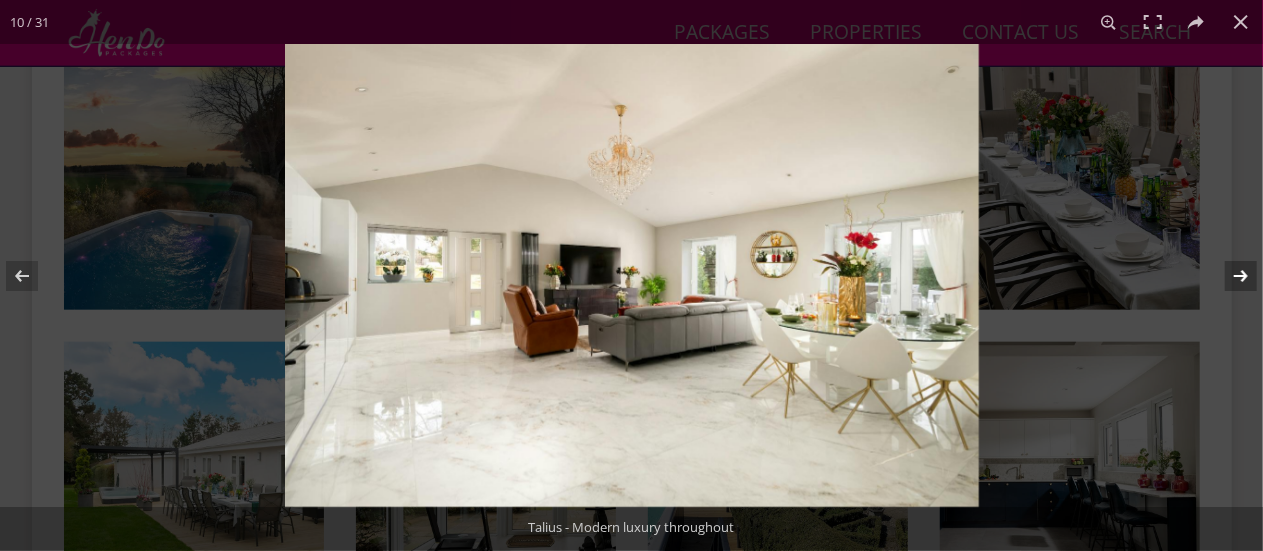 click at bounding box center [1228, 276] 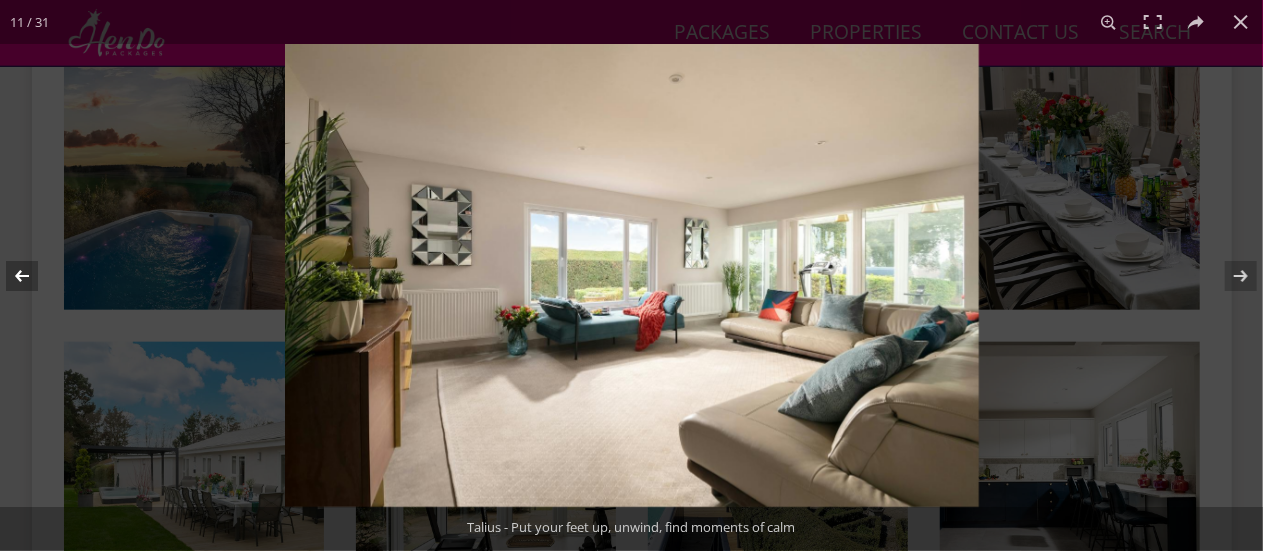 click at bounding box center [35, 276] 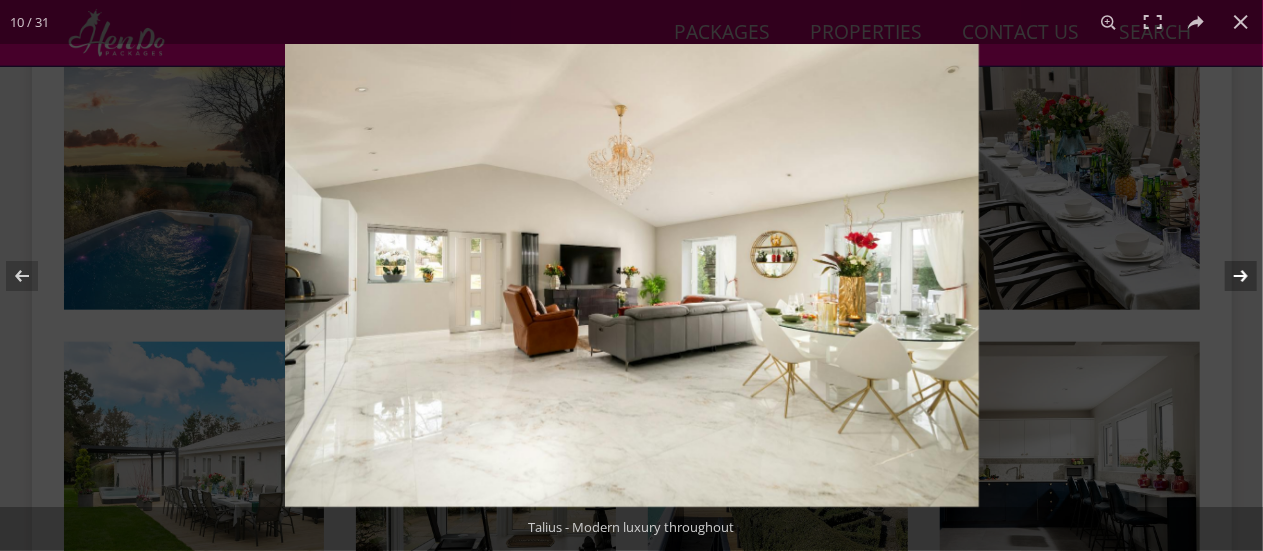 click at bounding box center [1228, 276] 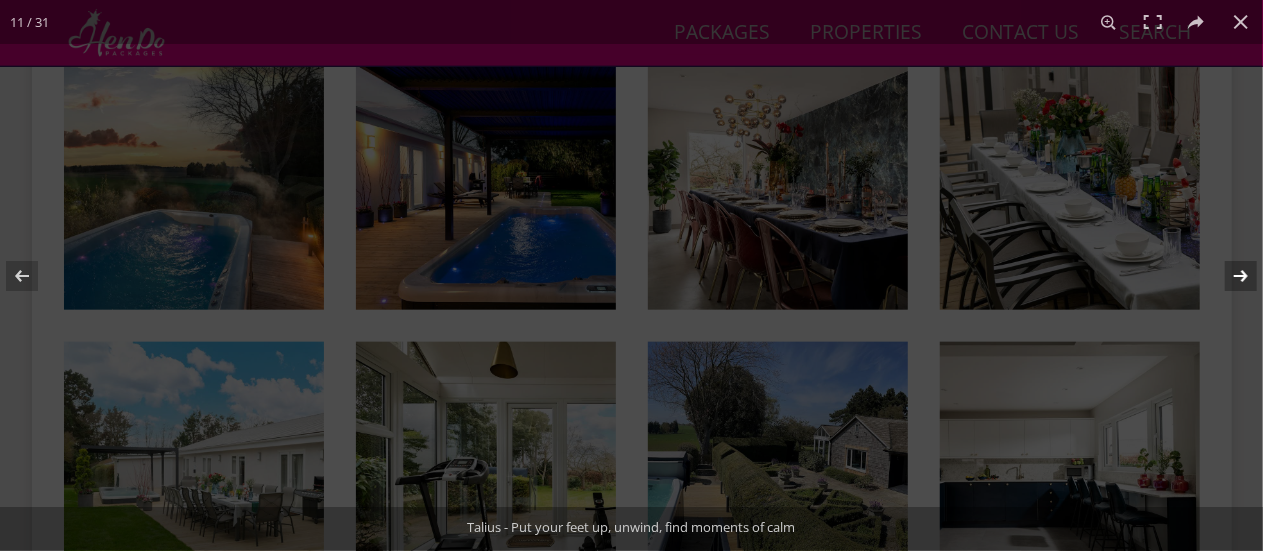click at bounding box center (1228, 276) 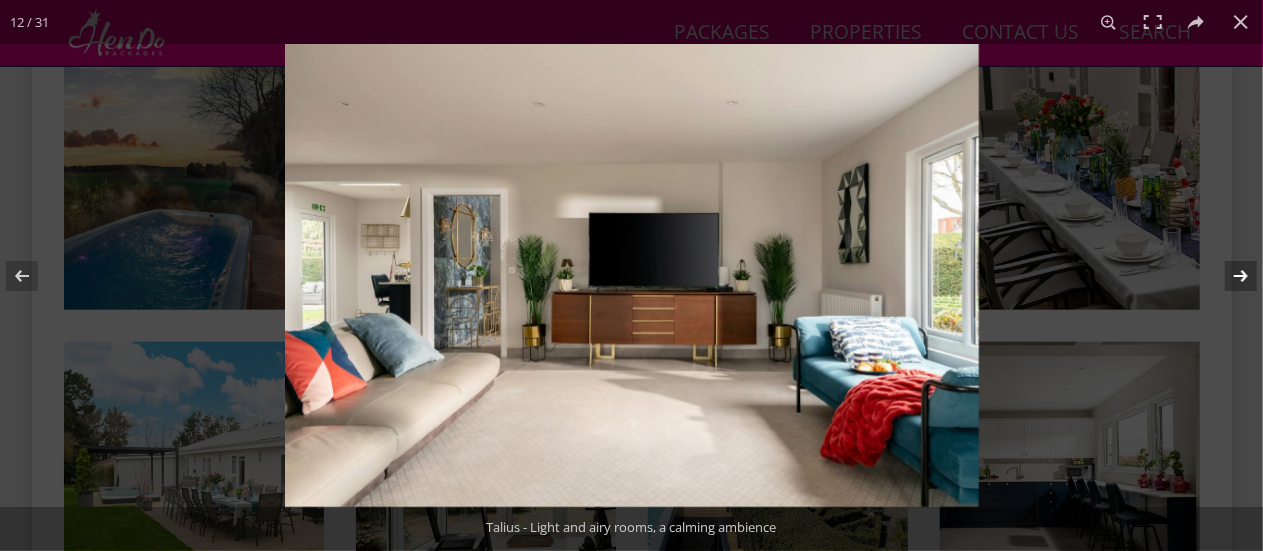 click at bounding box center [1228, 276] 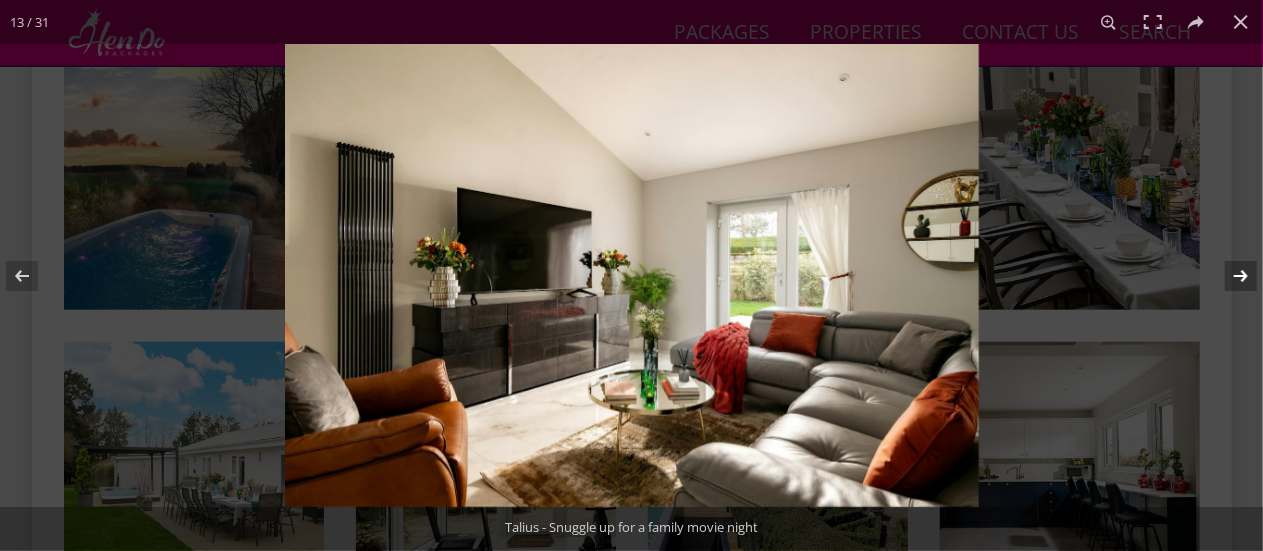 click at bounding box center [1228, 276] 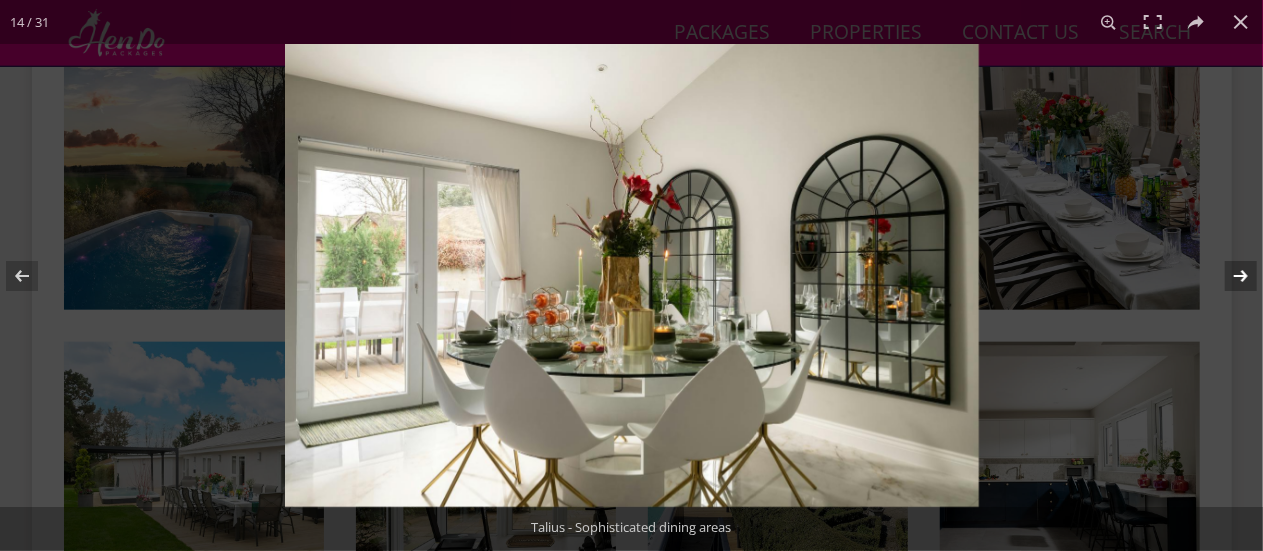 click at bounding box center (1228, 276) 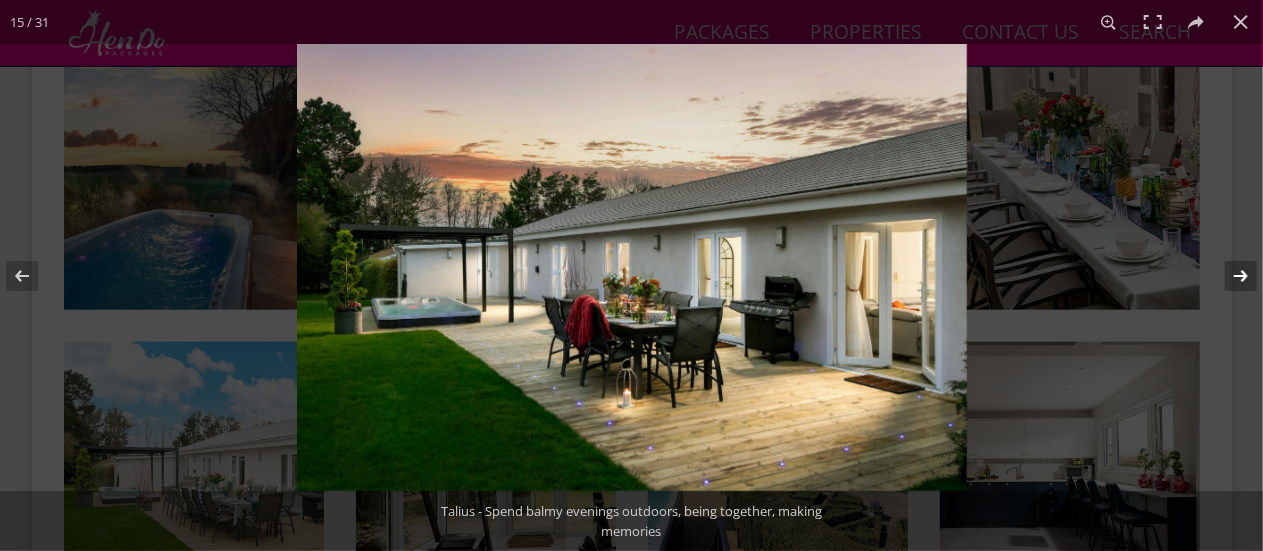 click at bounding box center [1228, 276] 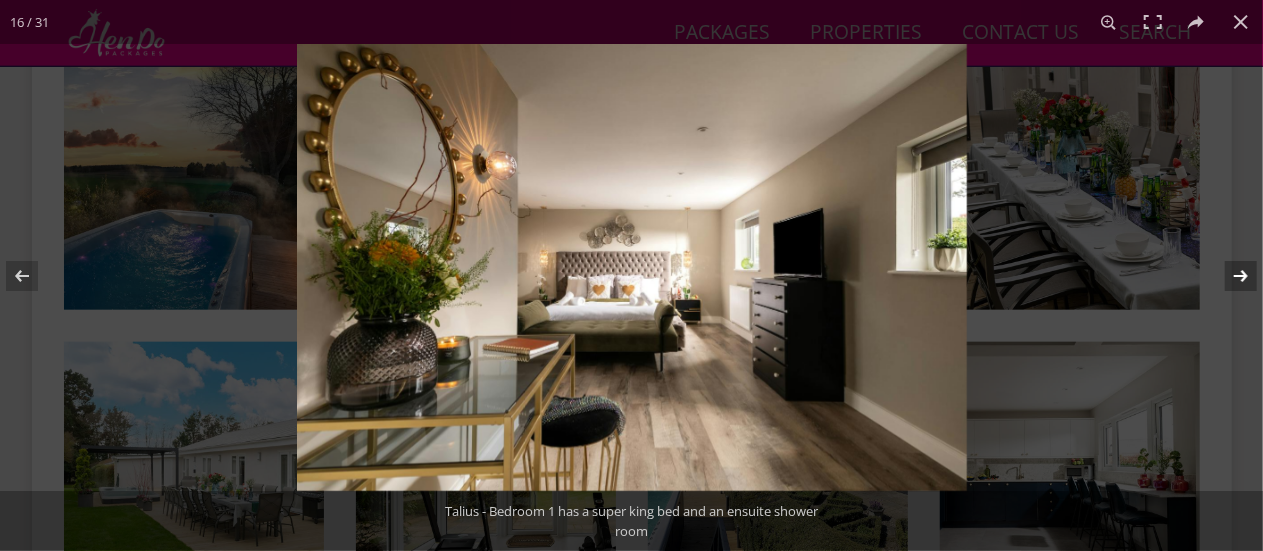 click at bounding box center (1228, 276) 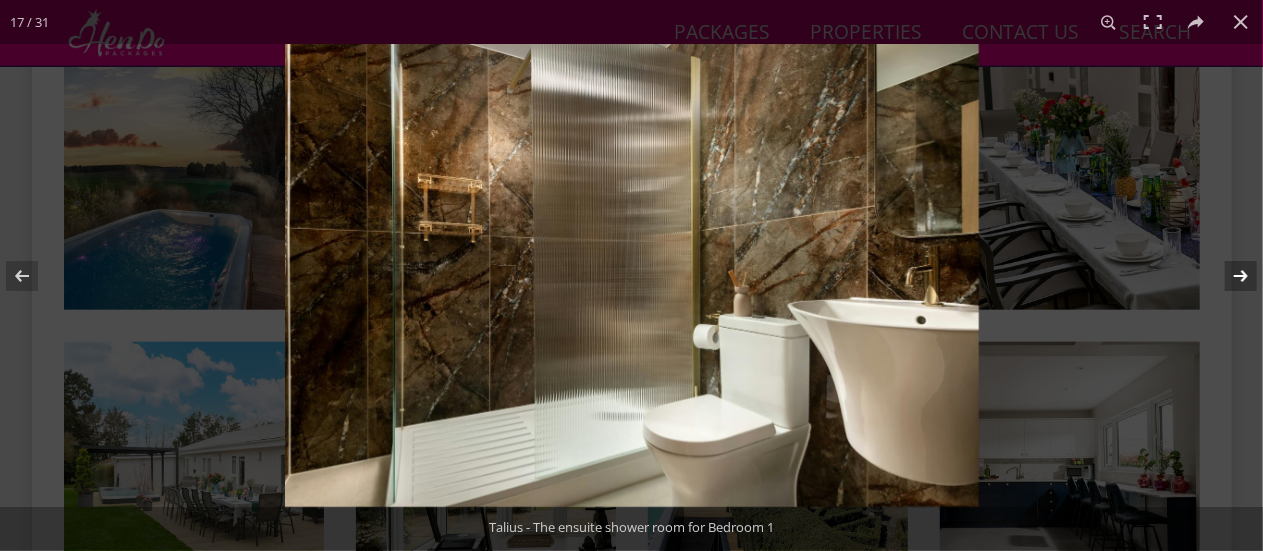 click at bounding box center [1228, 276] 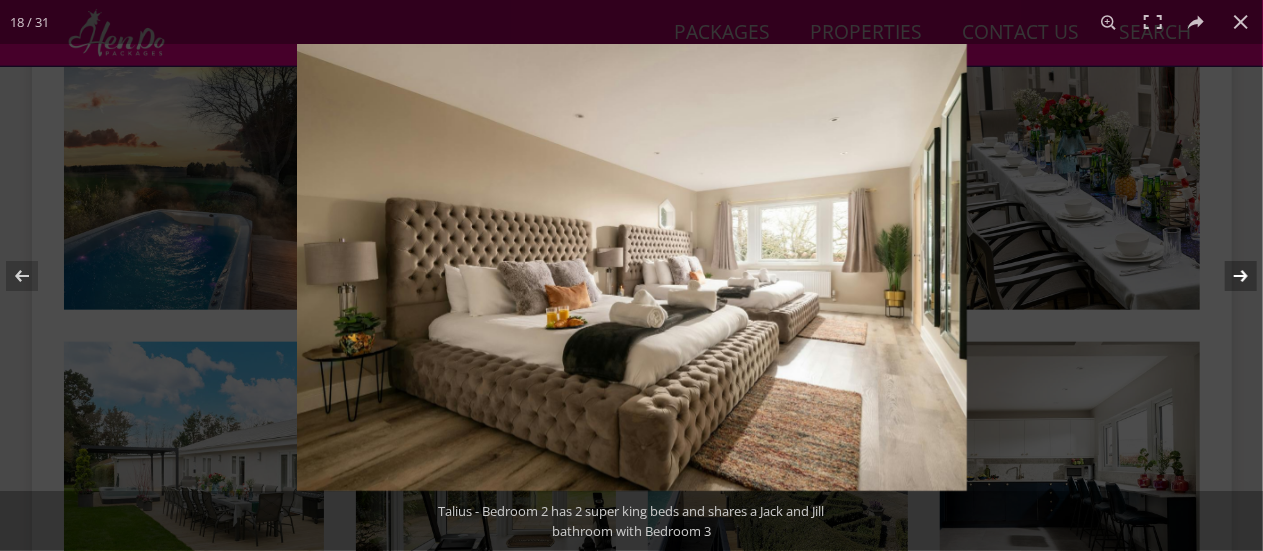 click at bounding box center [1228, 276] 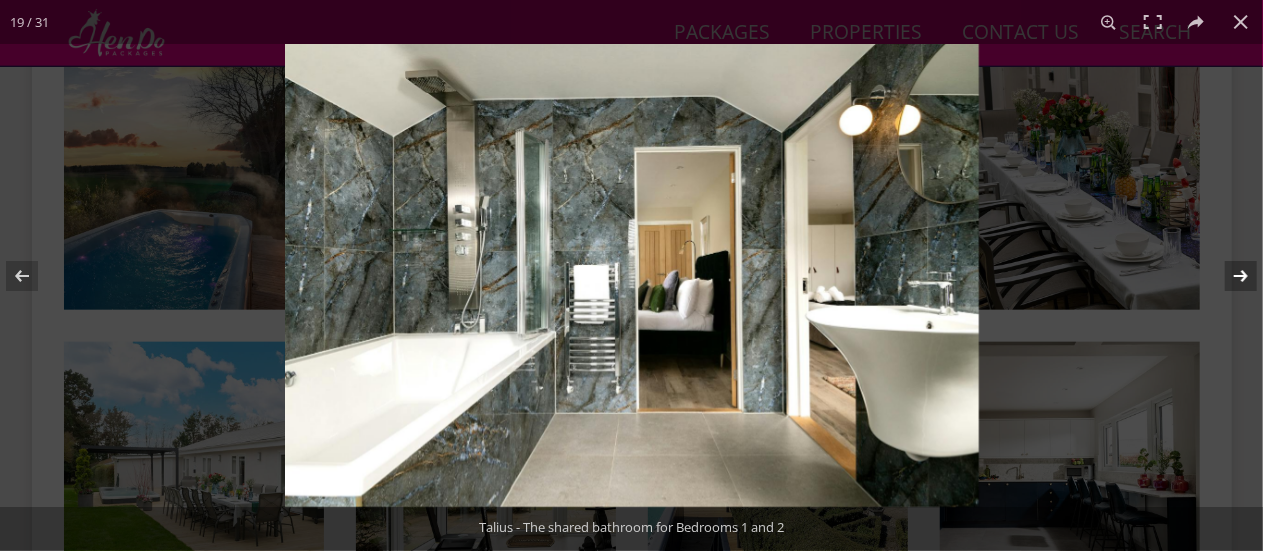 click at bounding box center (1228, 276) 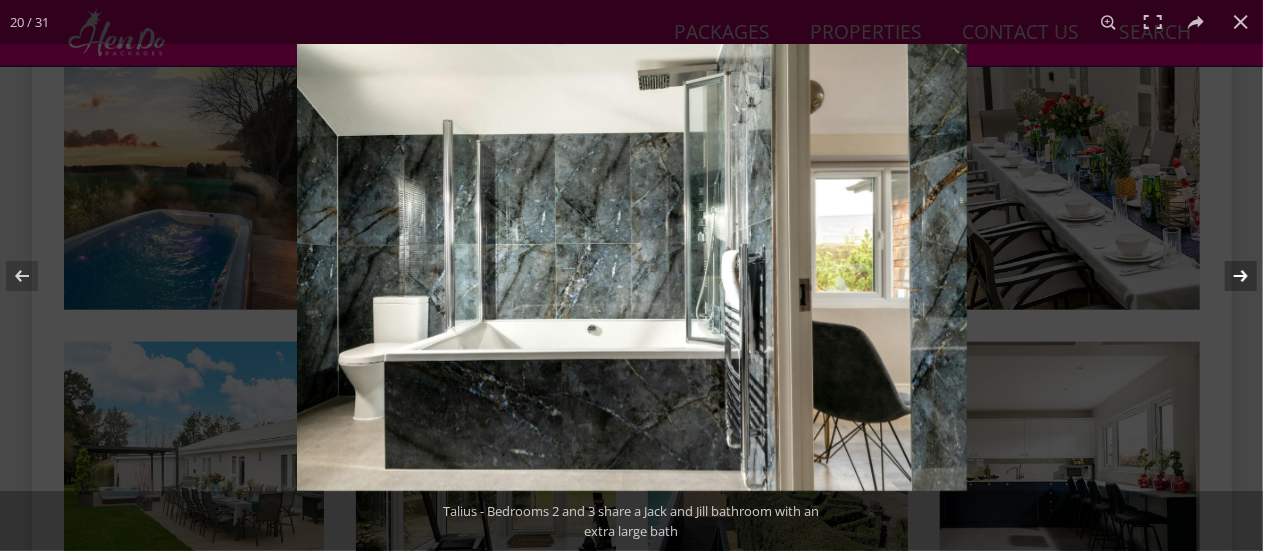 click at bounding box center [1228, 276] 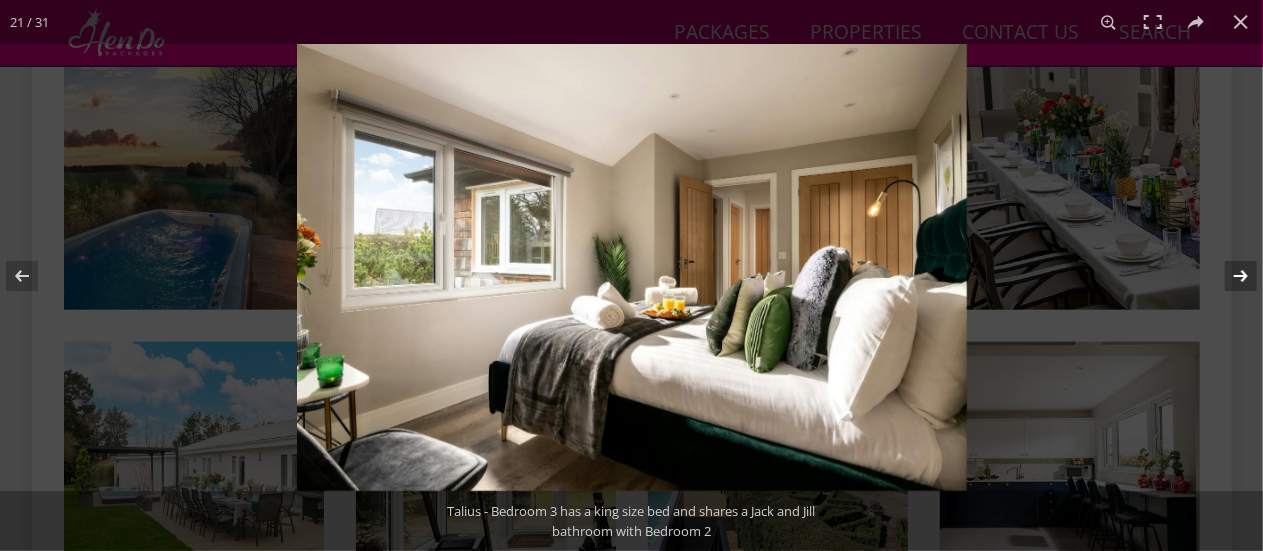 click at bounding box center (1228, 276) 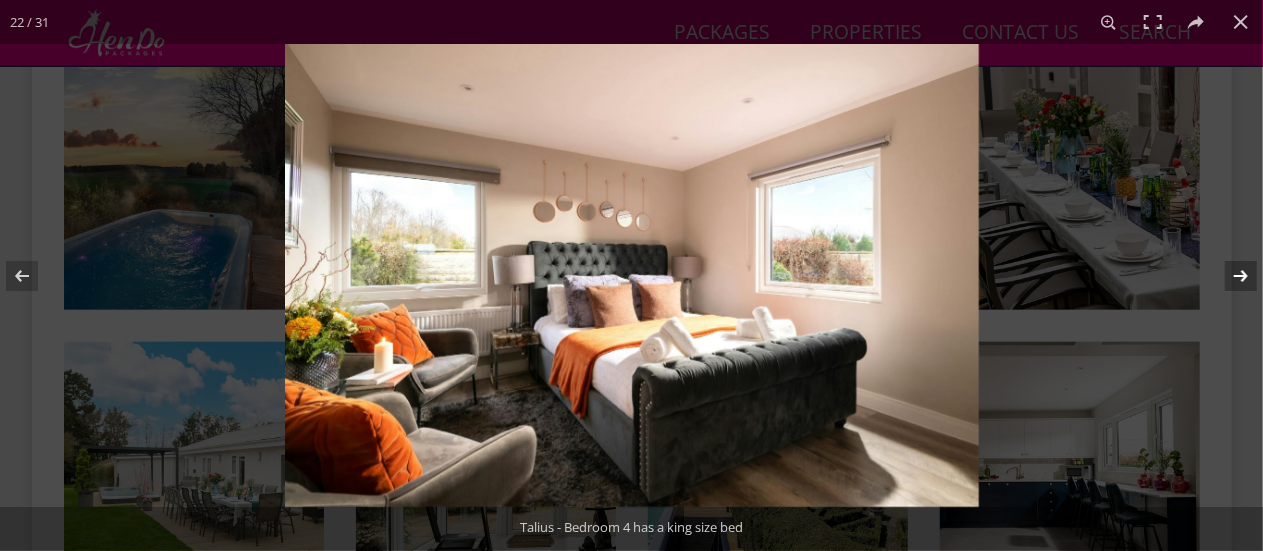 click at bounding box center [1228, 276] 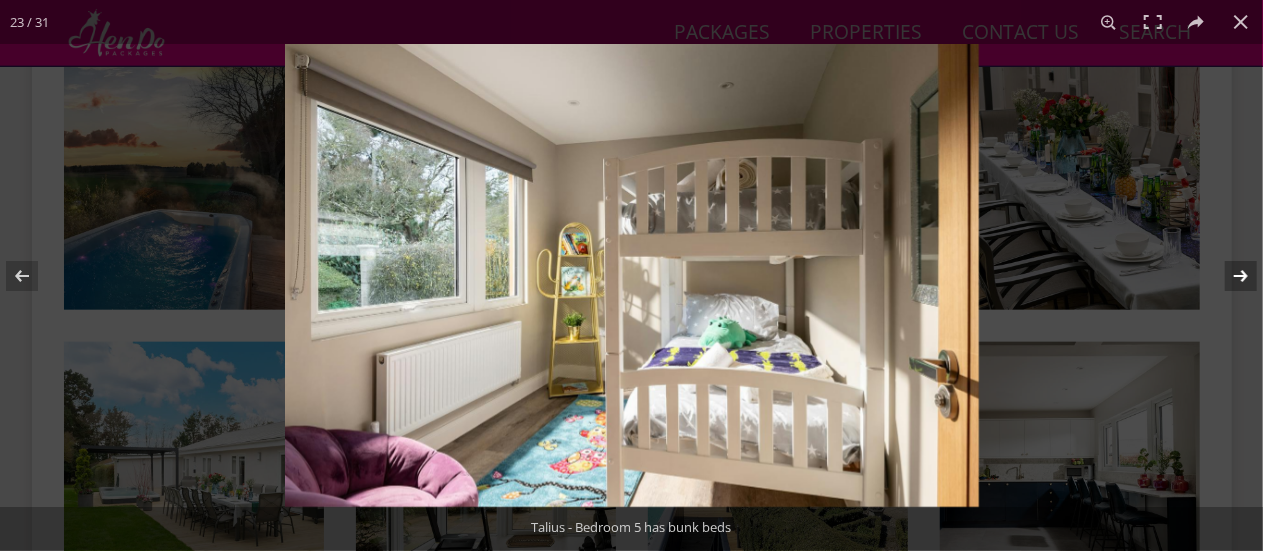 click at bounding box center (1228, 276) 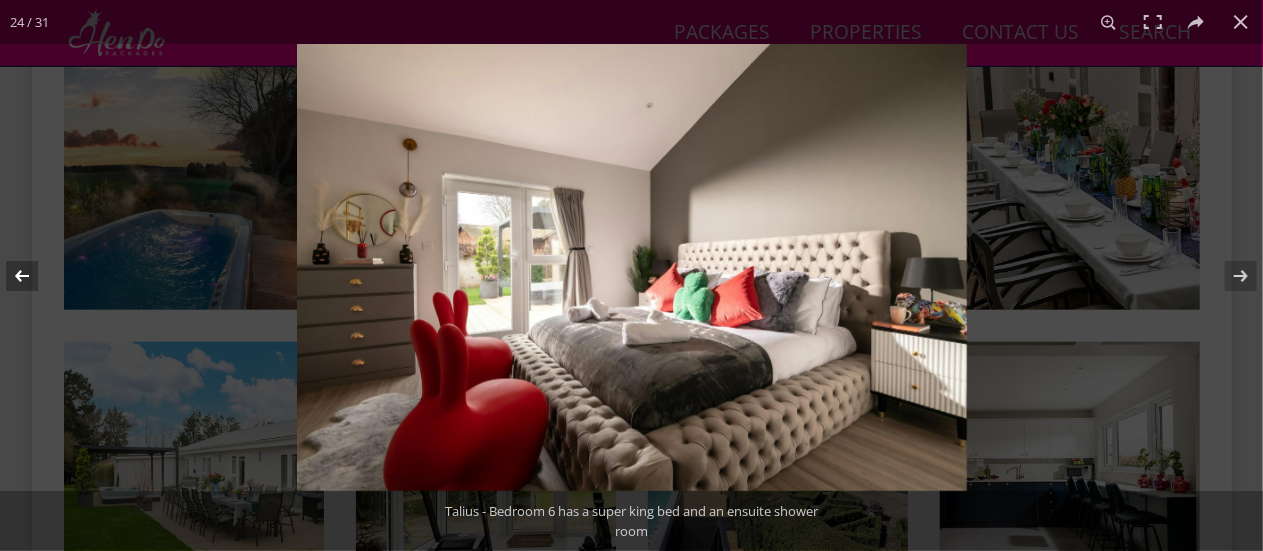 click at bounding box center (35, 276) 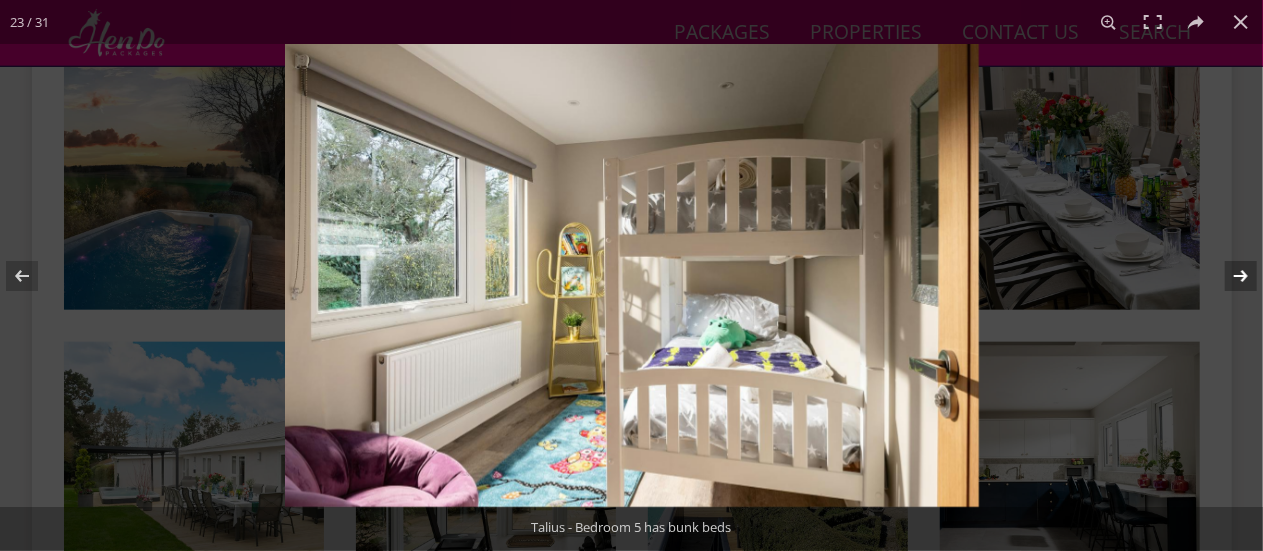 click at bounding box center [1228, 276] 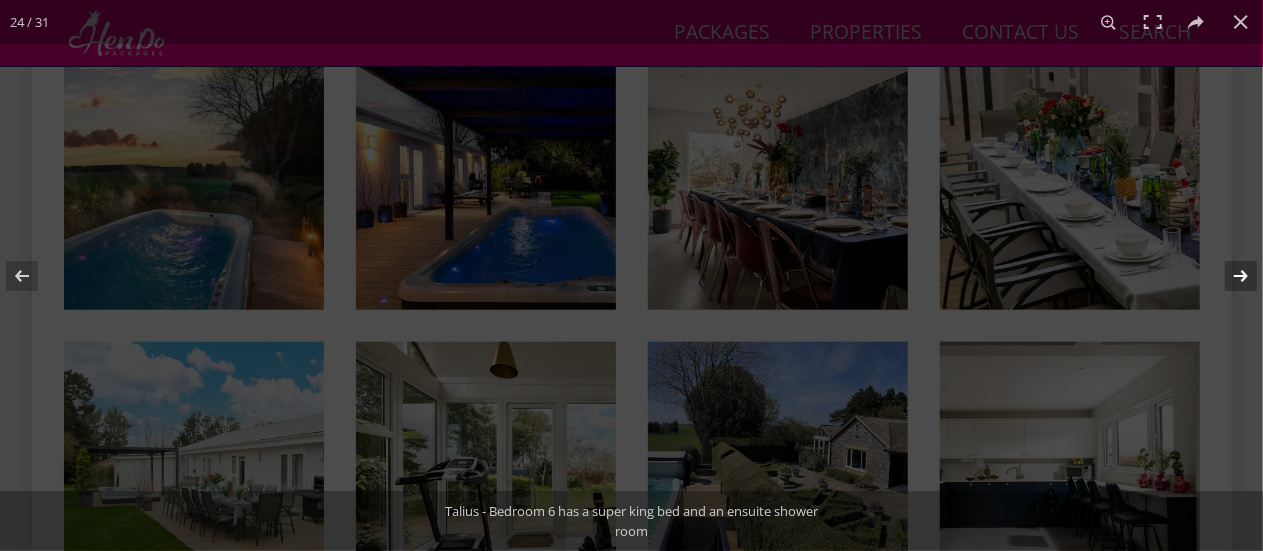 click at bounding box center [1228, 276] 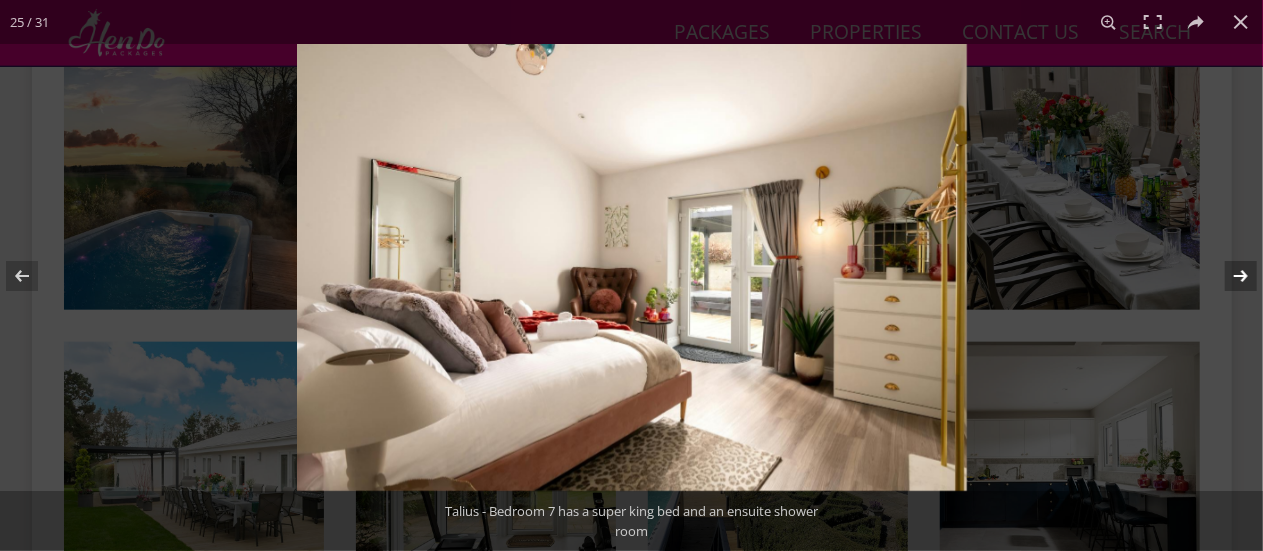 click at bounding box center (1228, 276) 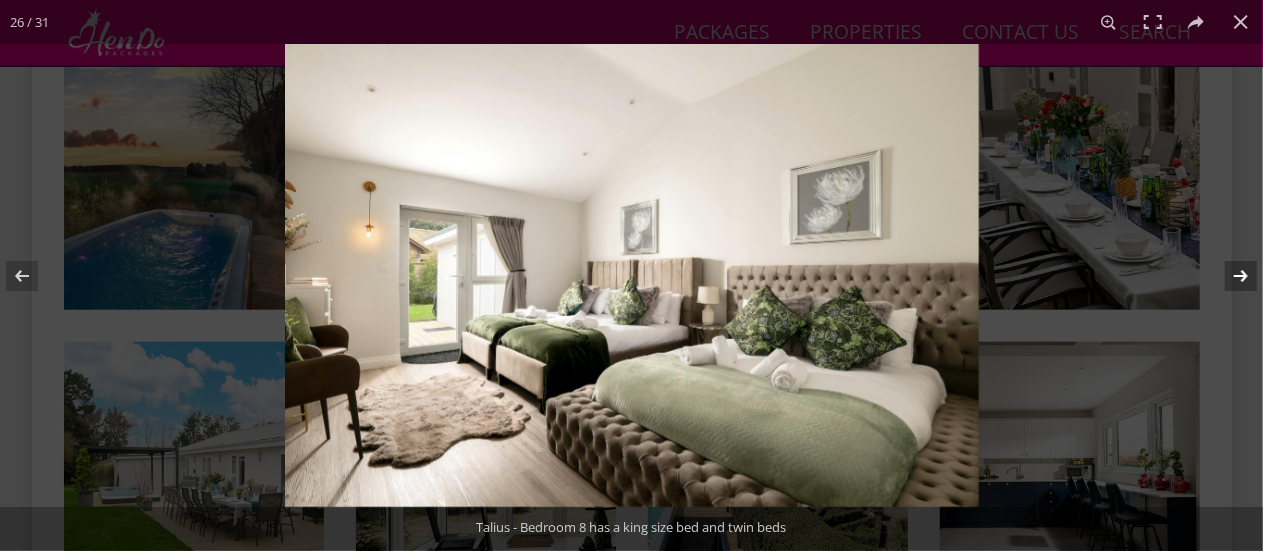 click at bounding box center [1228, 276] 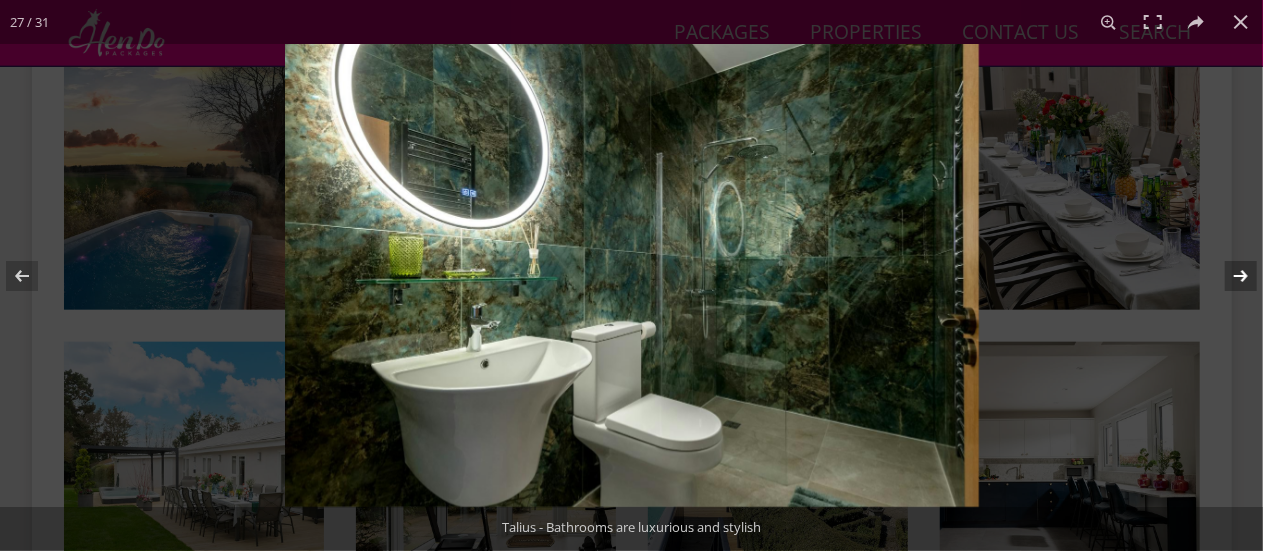 click at bounding box center (1228, 276) 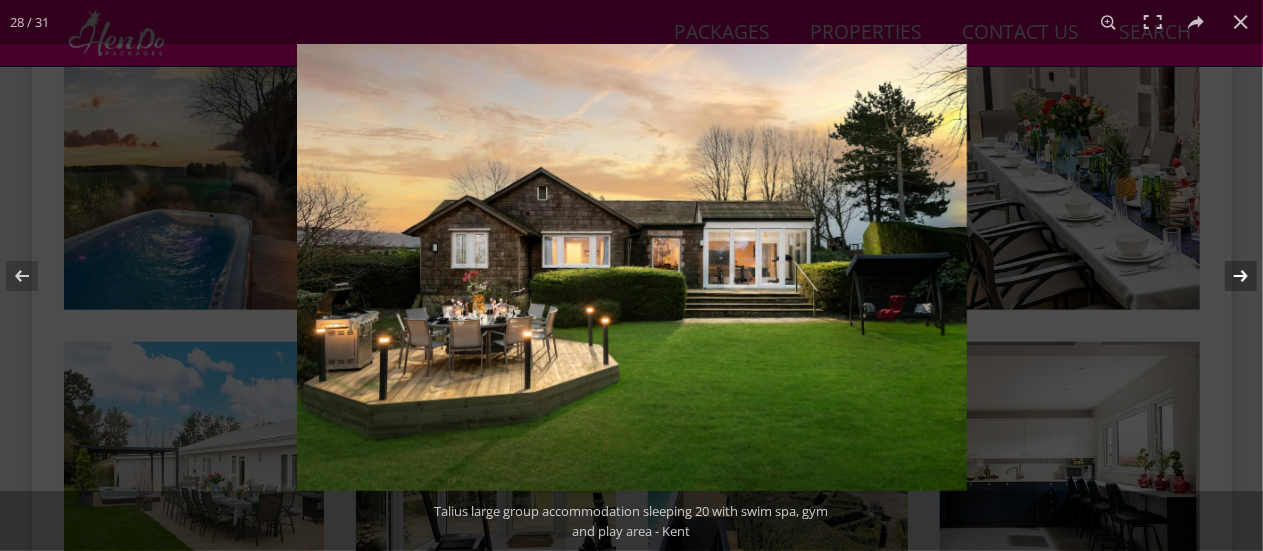 click at bounding box center [1228, 276] 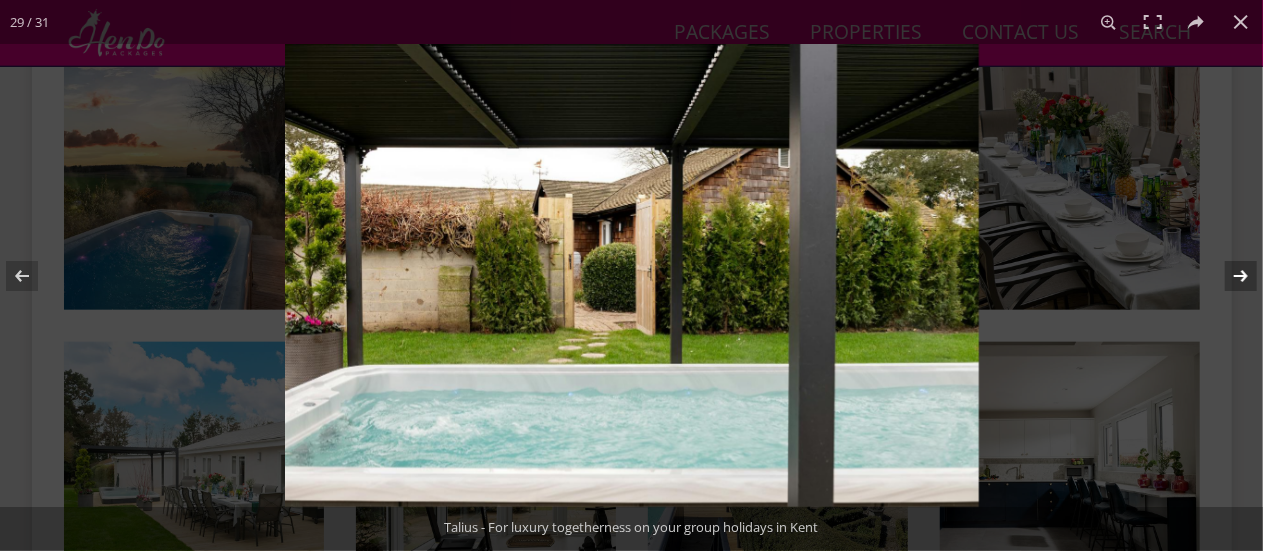 click at bounding box center (1228, 276) 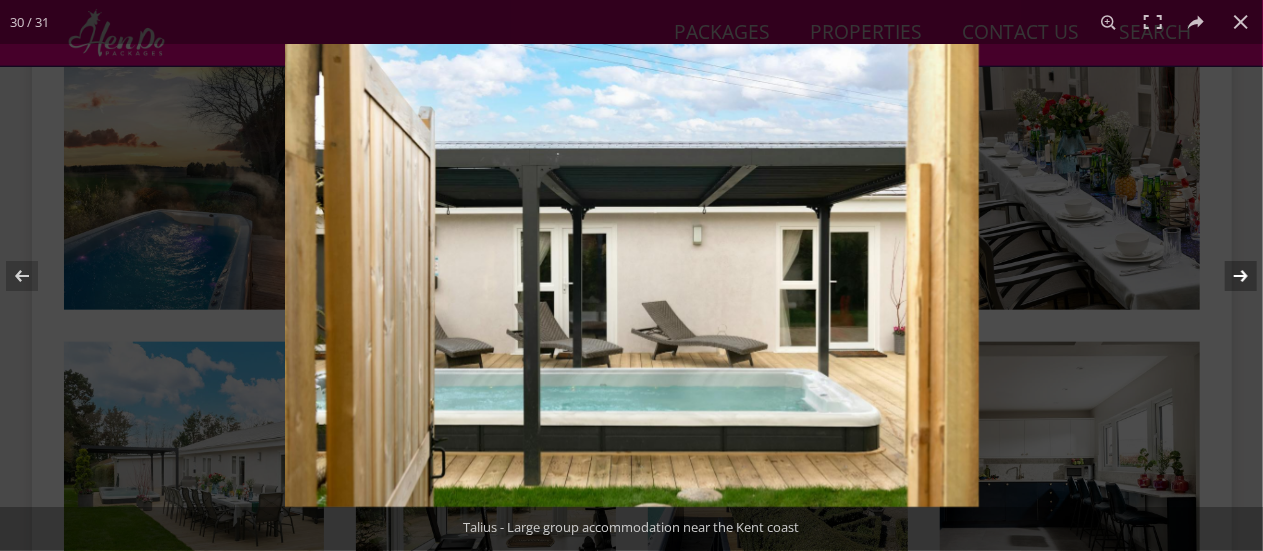 click at bounding box center [1228, 276] 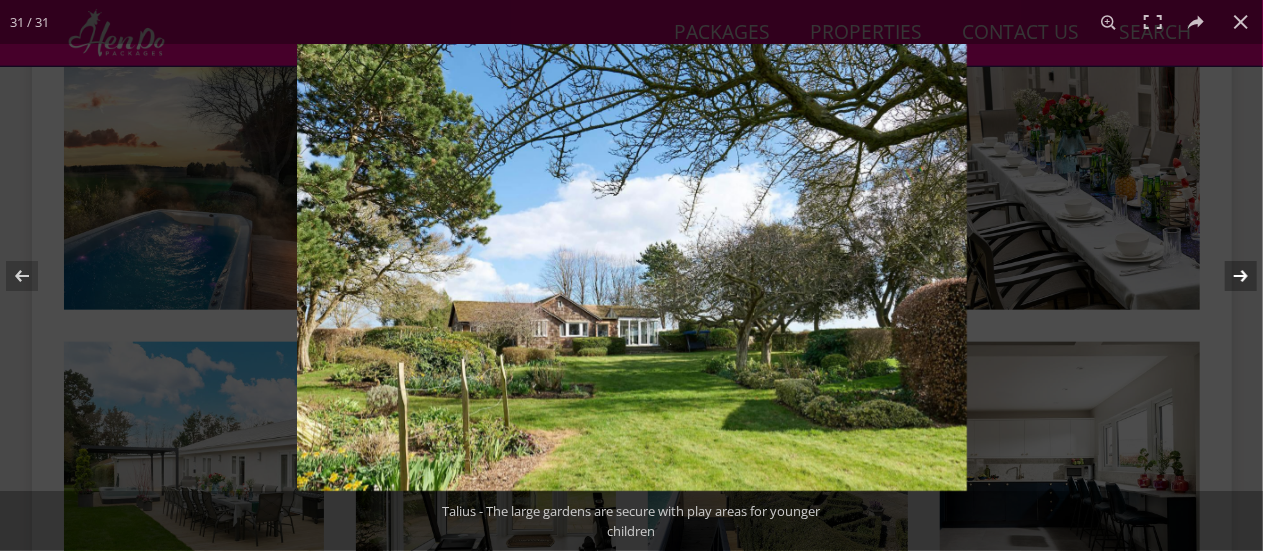 click at bounding box center (1228, 276) 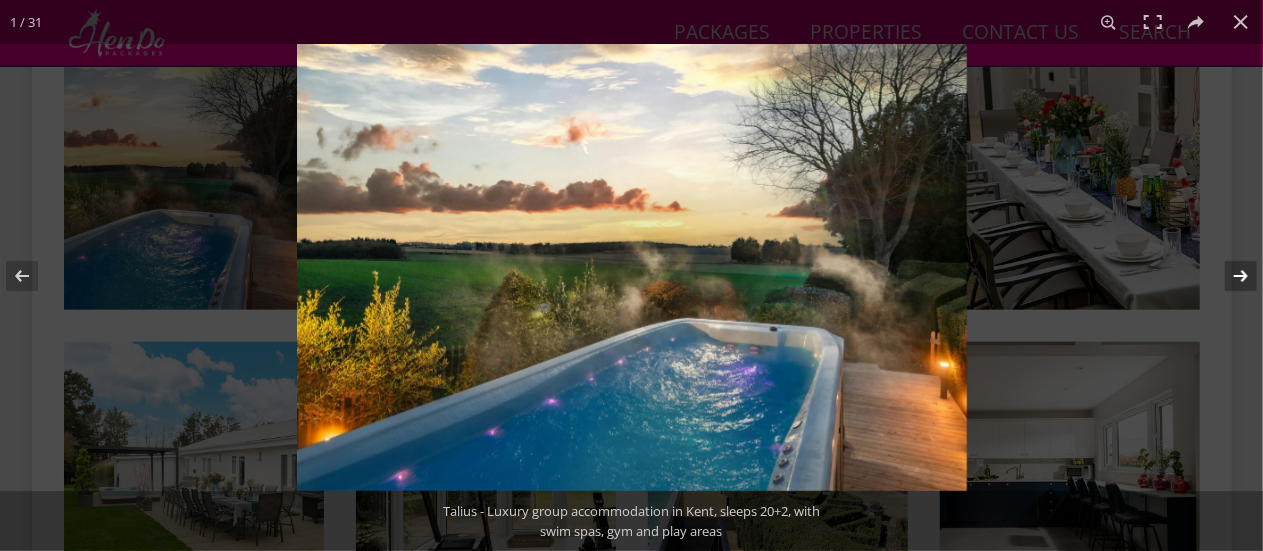 click at bounding box center [1228, 276] 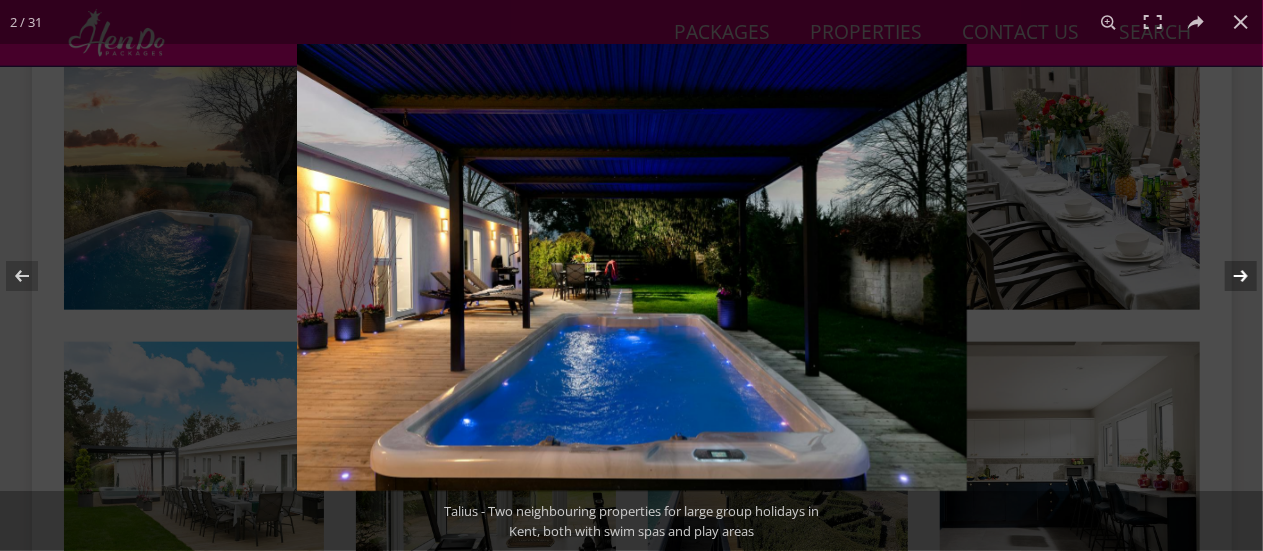 click at bounding box center [1228, 276] 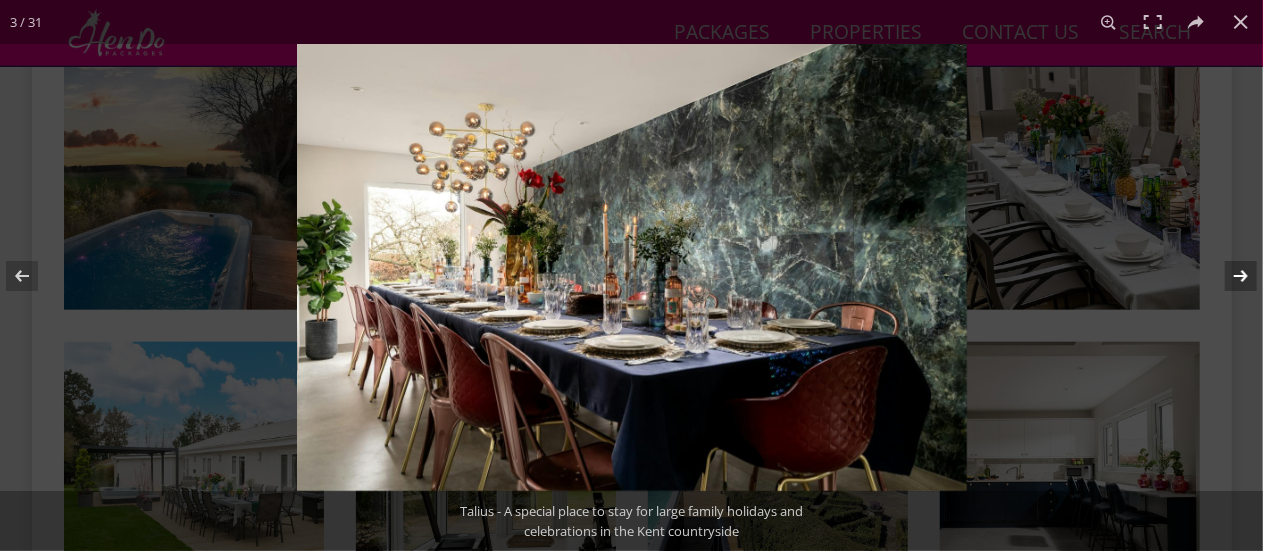 click at bounding box center [1228, 276] 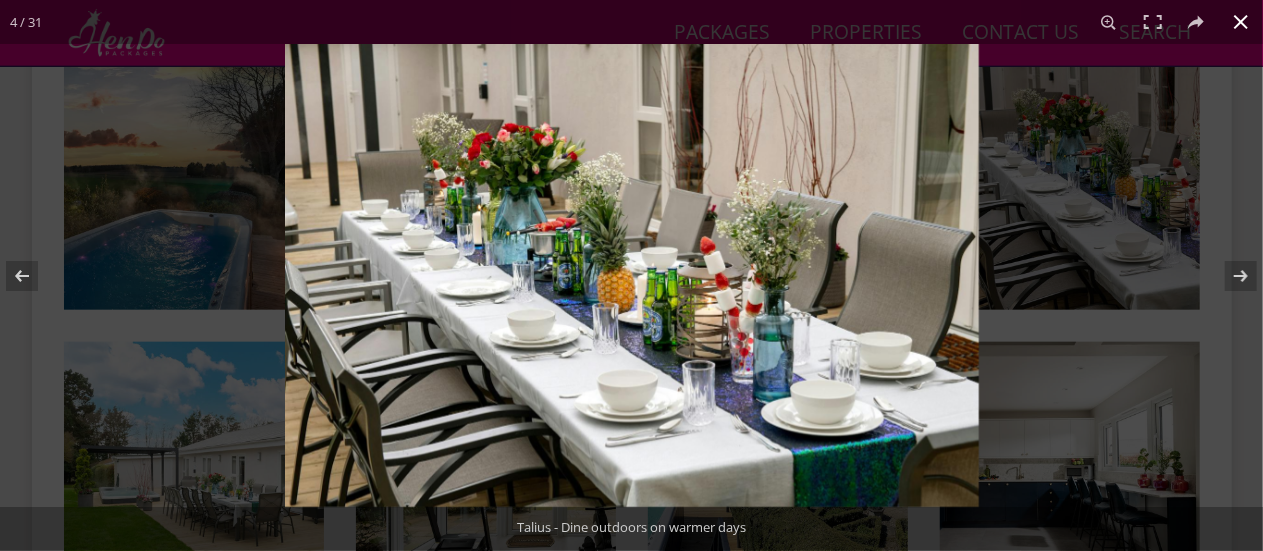 click at bounding box center (1241, 22) 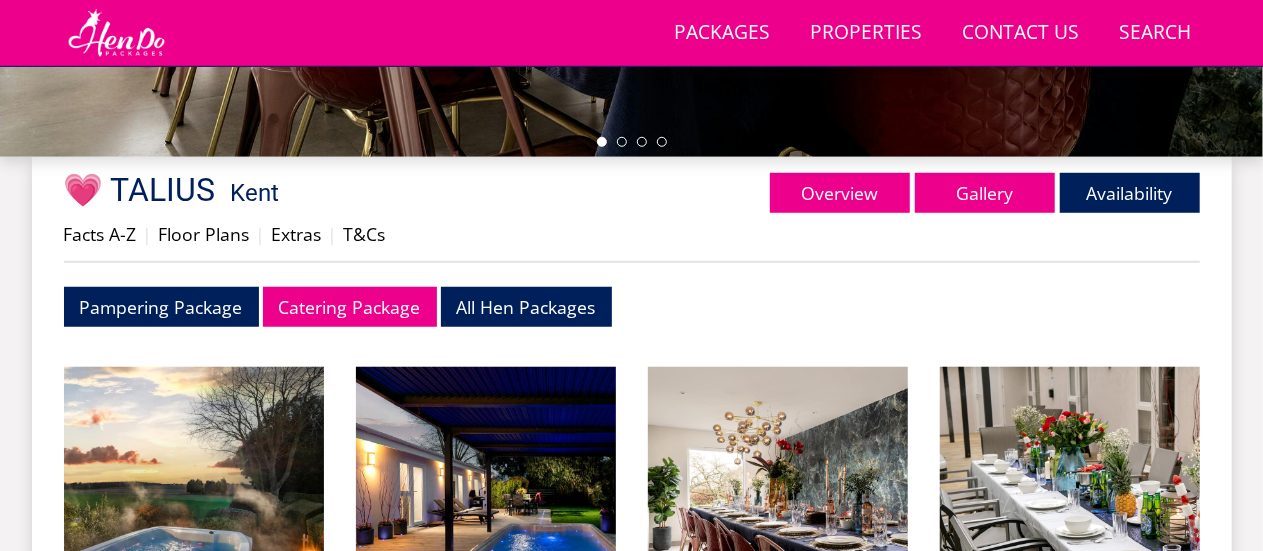scroll, scrollTop: 656, scrollLeft: 0, axis: vertical 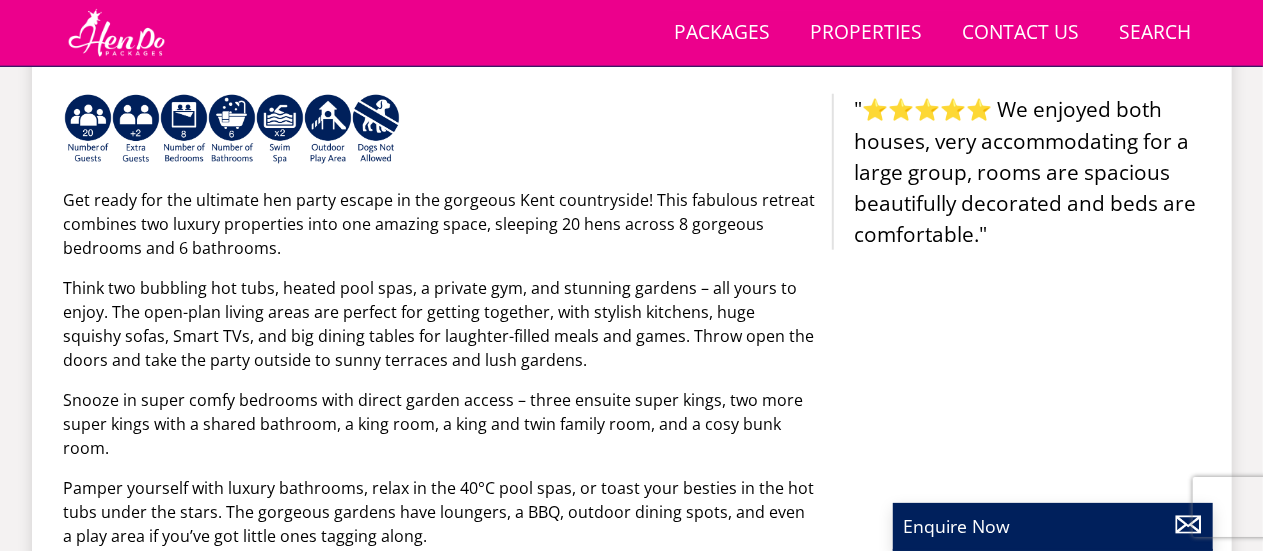 select on "20" 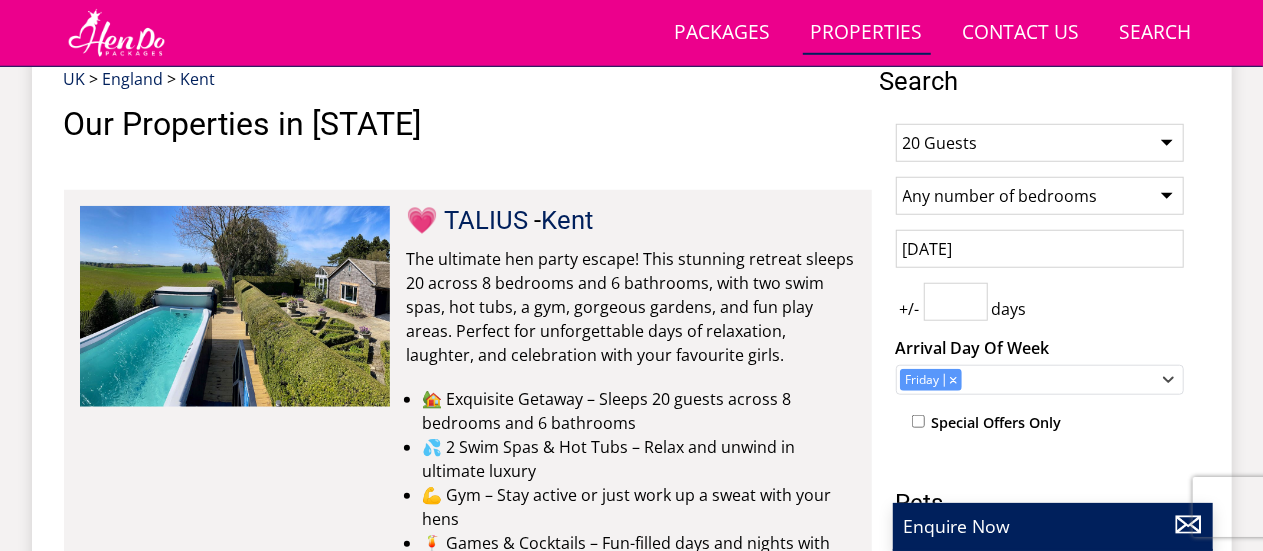 scroll, scrollTop: 759, scrollLeft: 0, axis: vertical 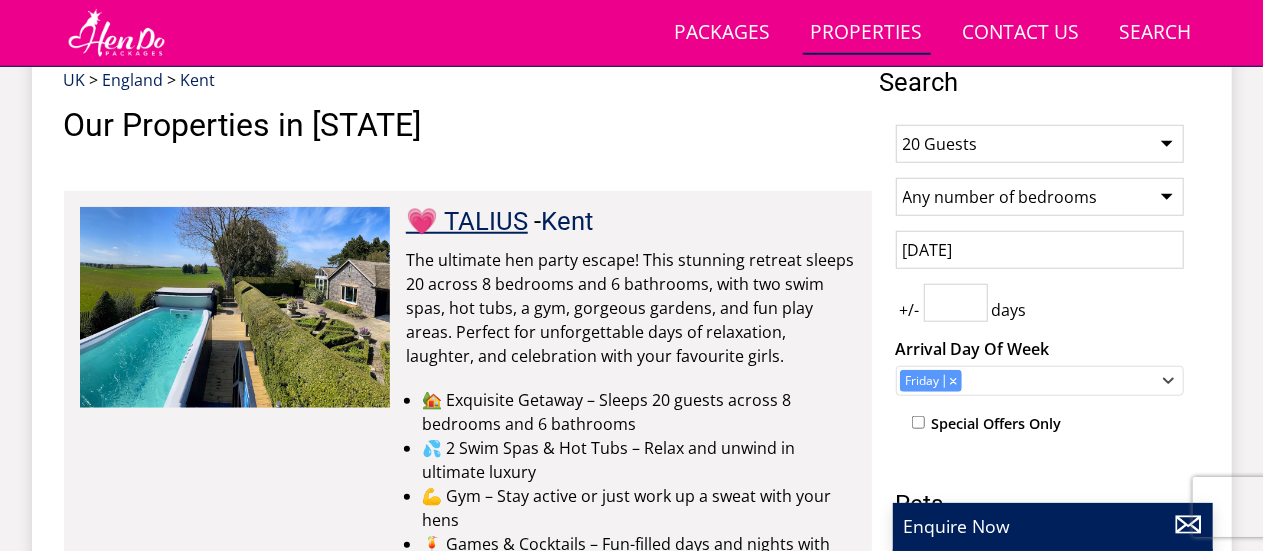 click on "💗 TALIUS" at bounding box center (467, 221) 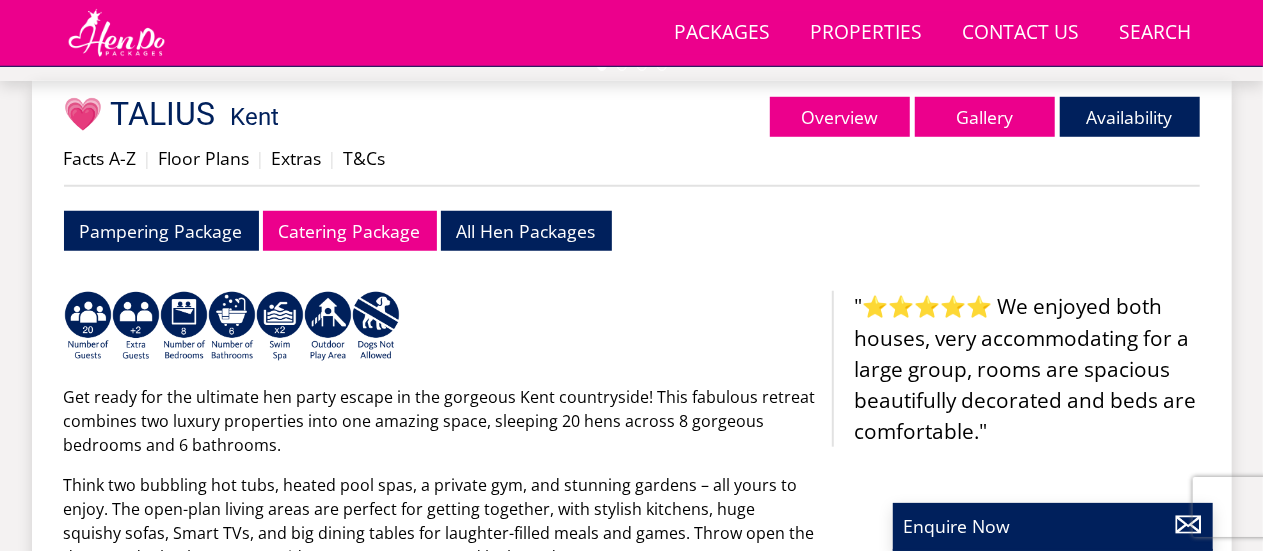scroll, scrollTop: 731, scrollLeft: 0, axis: vertical 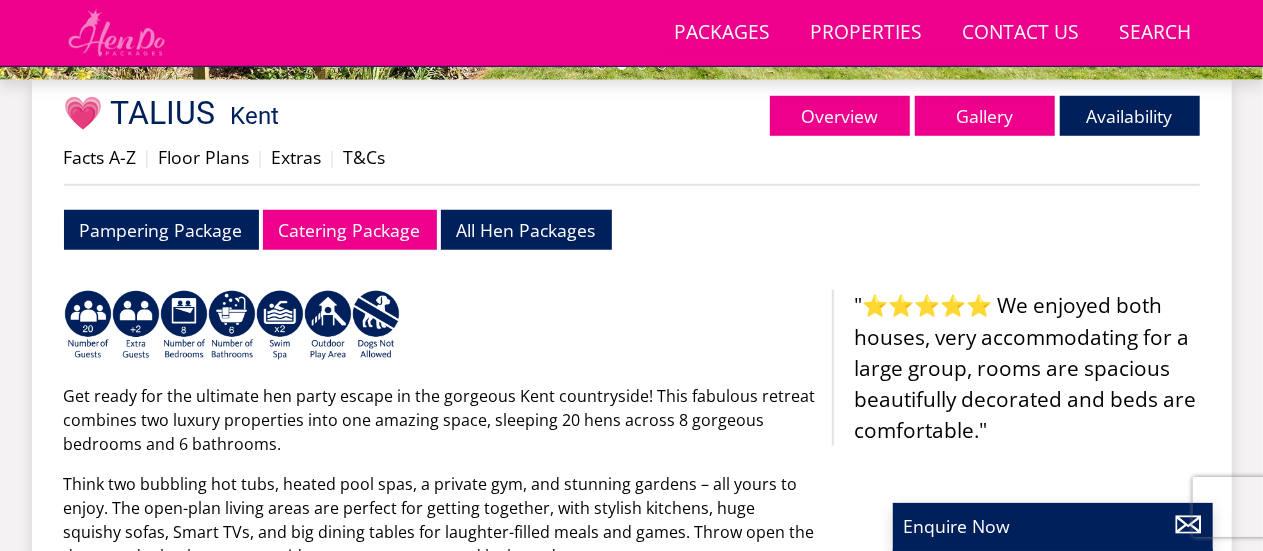 select on "20" 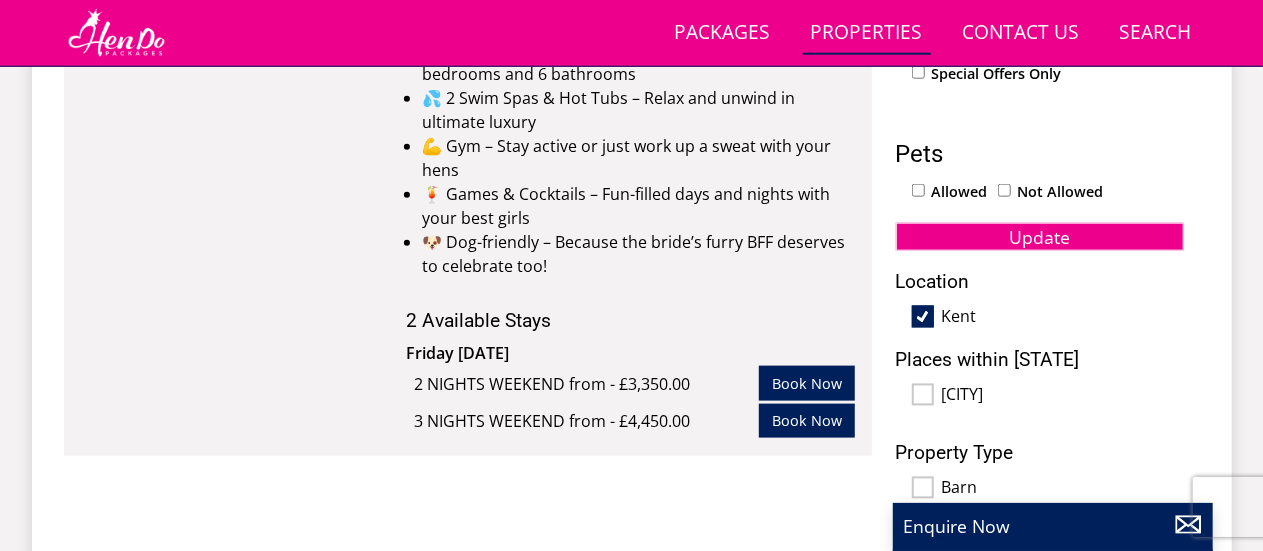 scroll, scrollTop: 1115, scrollLeft: 0, axis: vertical 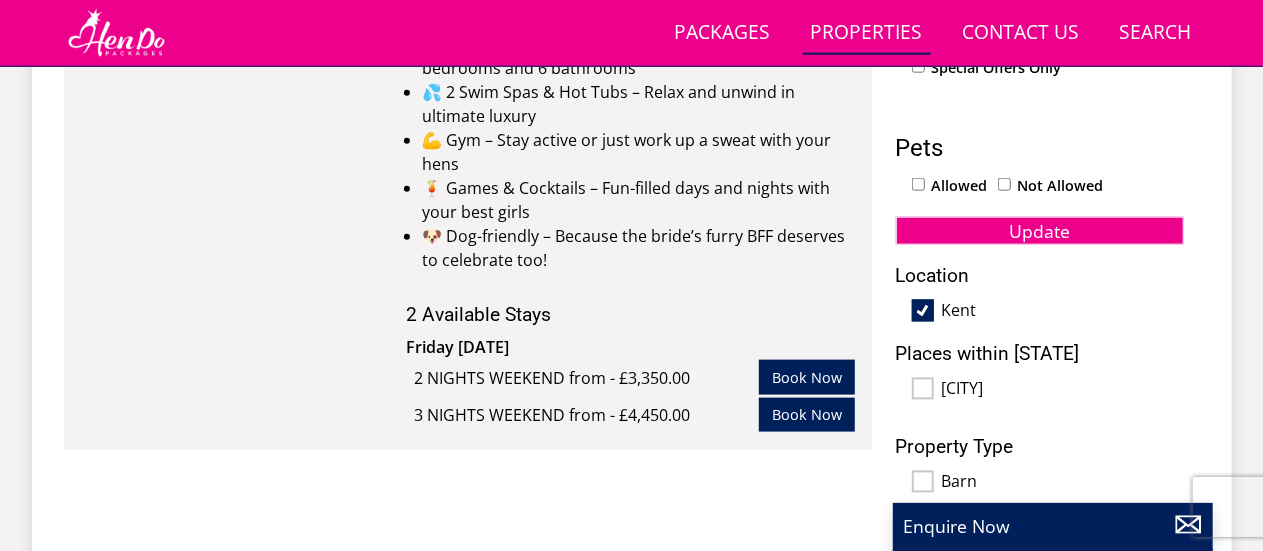 click on "Kent" at bounding box center [923, 311] 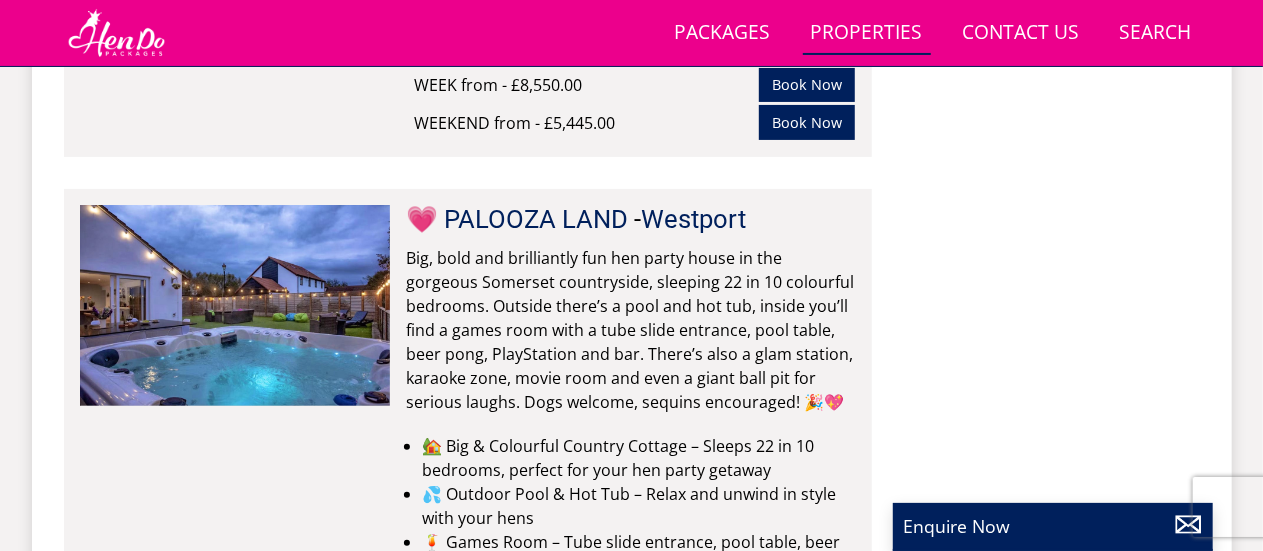 scroll, scrollTop: 7743, scrollLeft: 0, axis: vertical 